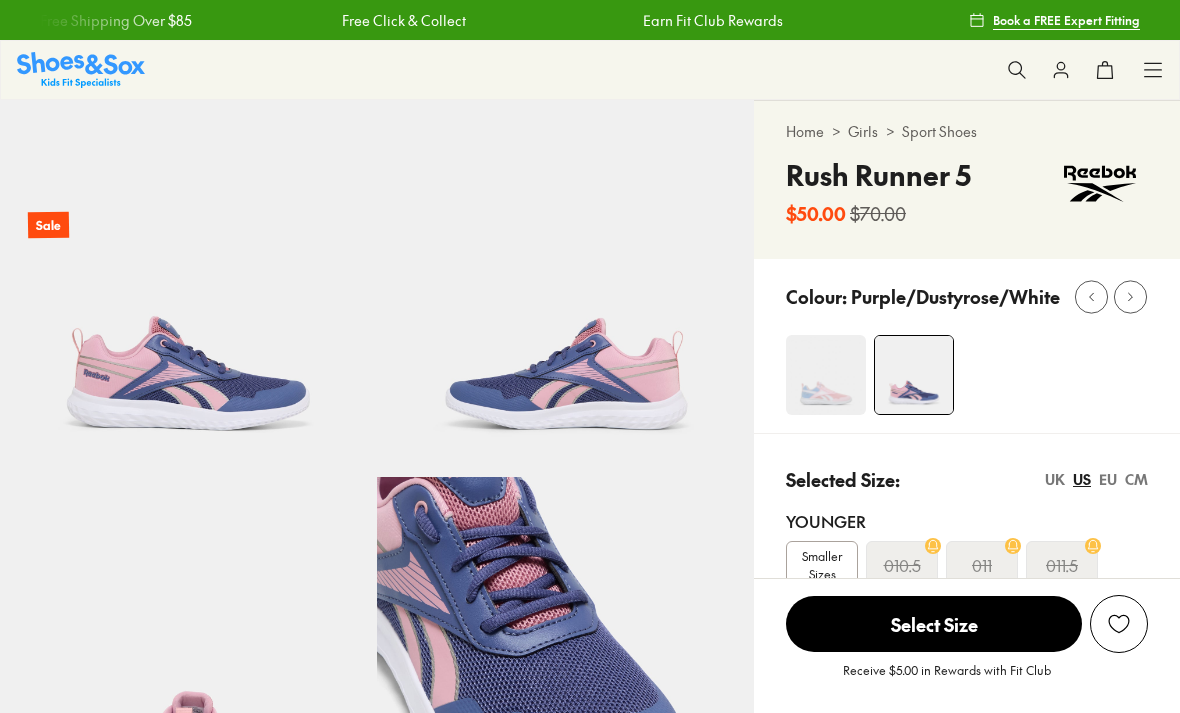 scroll, scrollTop: 0, scrollLeft: 0, axis: both 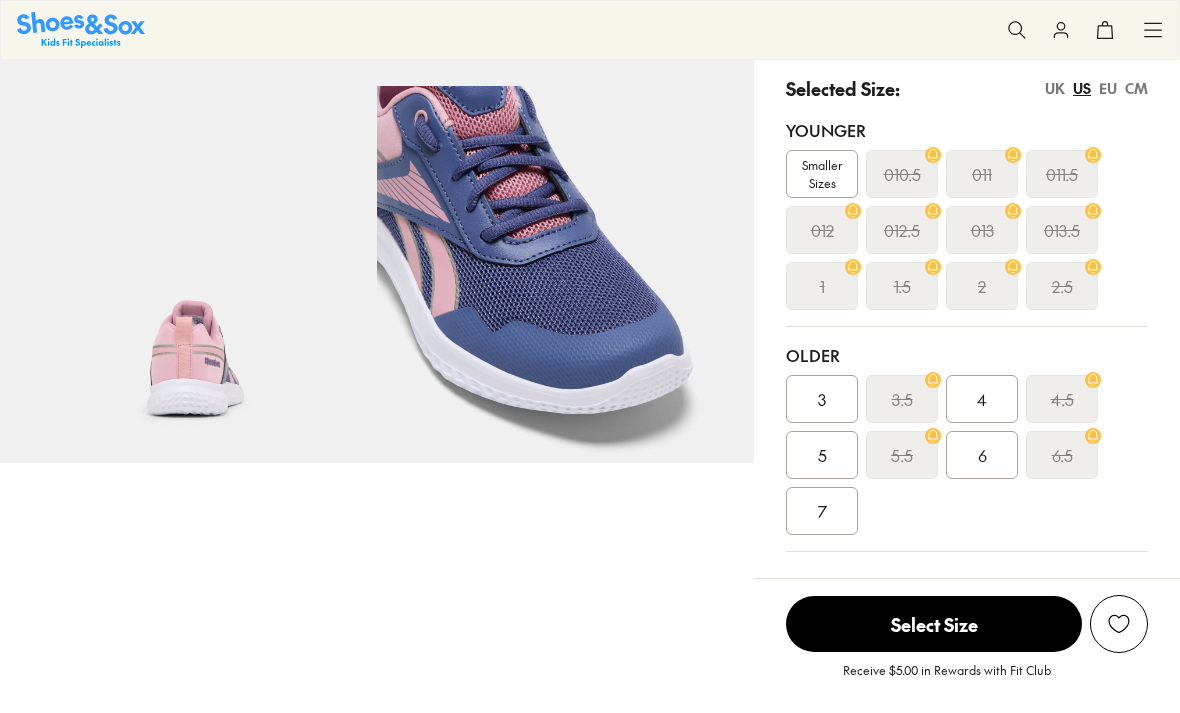 select on "*" 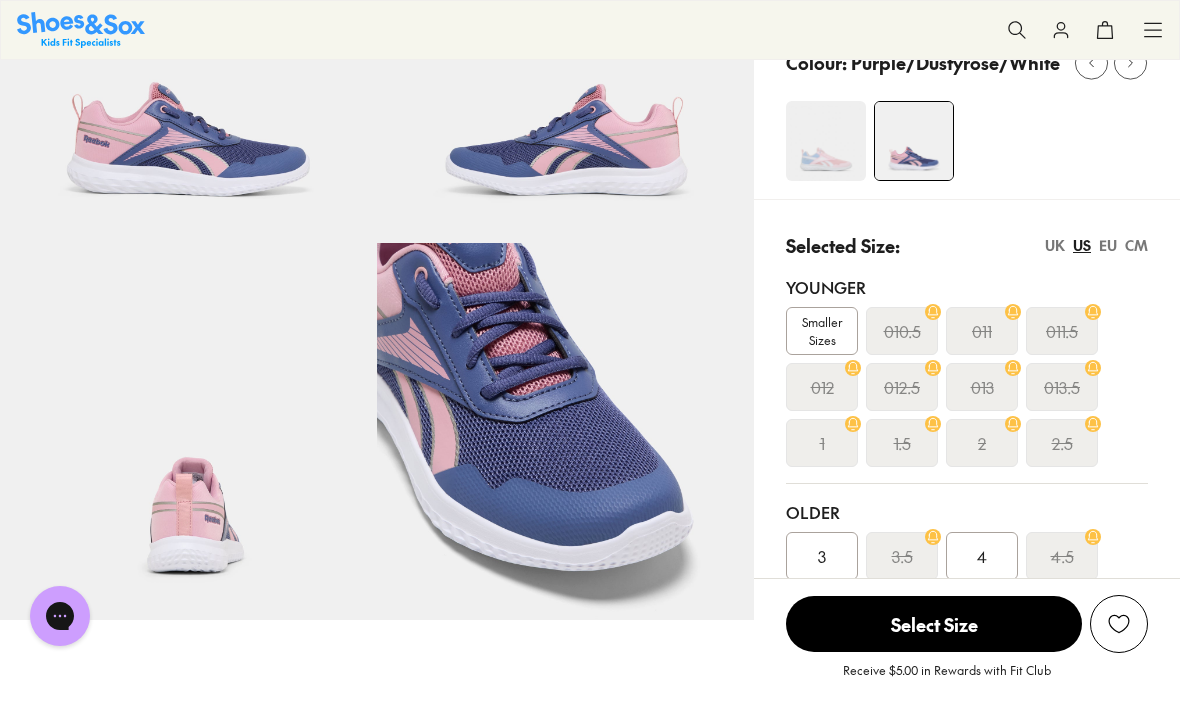 scroll, scrollTop: 0, scrollLeft: 0, axis: both 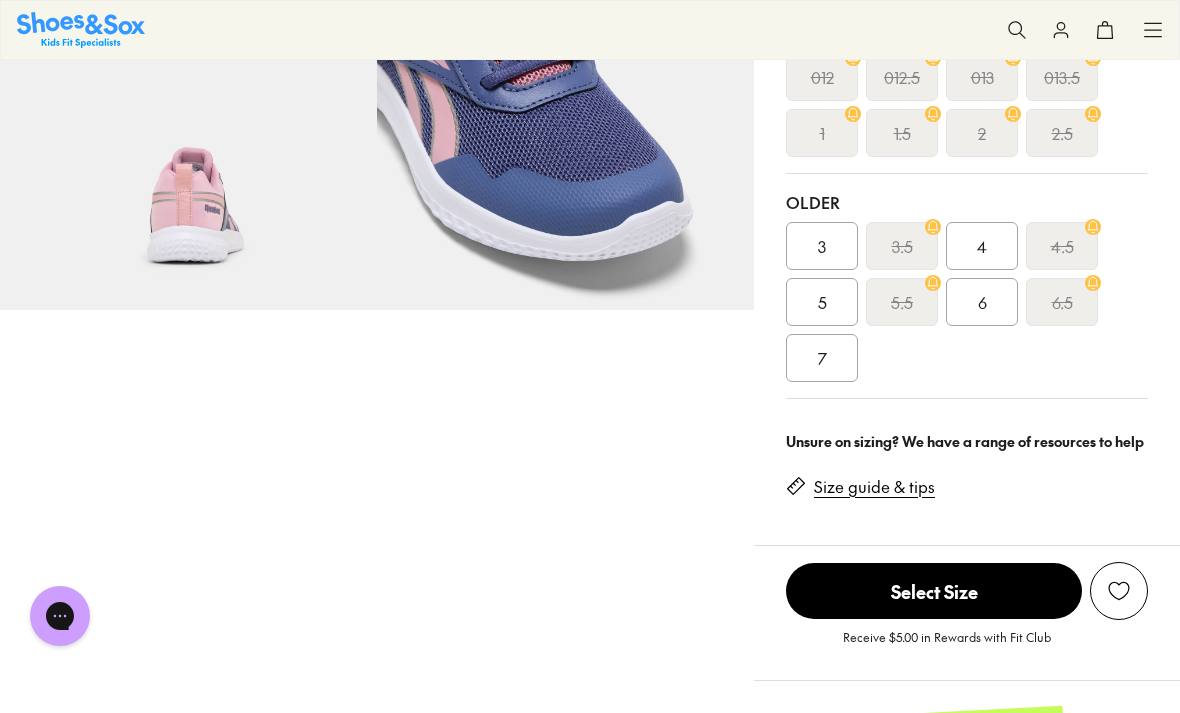 click on "Close dialog Join the FREE Fit Club & Get 10% Back Sign up to join our FREE Fit Club and receive 10% back on every purchase you make in rewards dollars. Plus be in the know about exclusive offers and rewards. Continue ******" at bounding box center [590, 356] 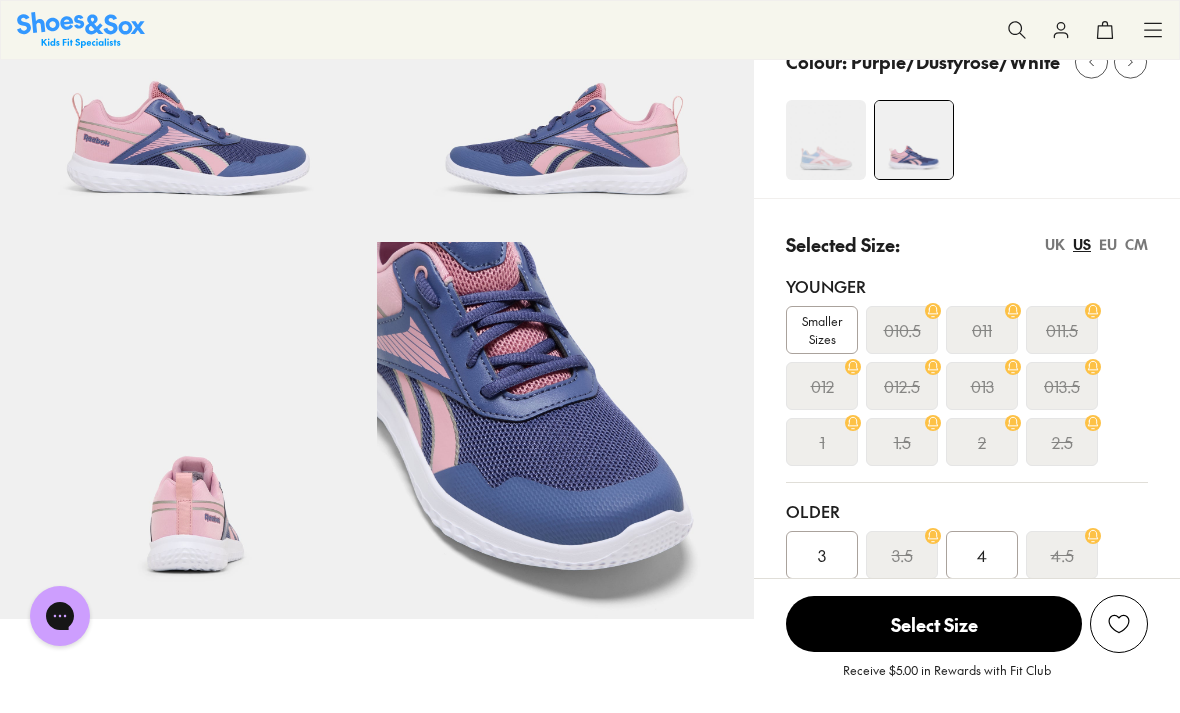 scroll, scrollTop: 232, scrollLeft: 0, axis: vertical 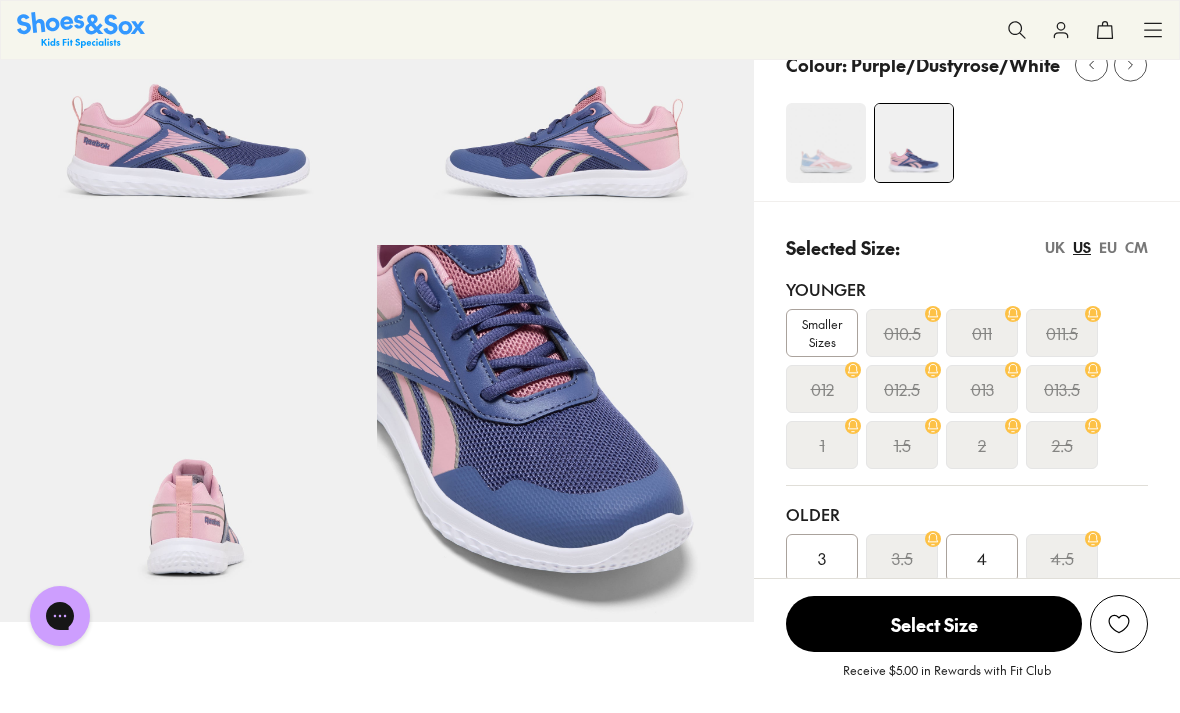 click on "EU" at bounding box center (1108, 247) 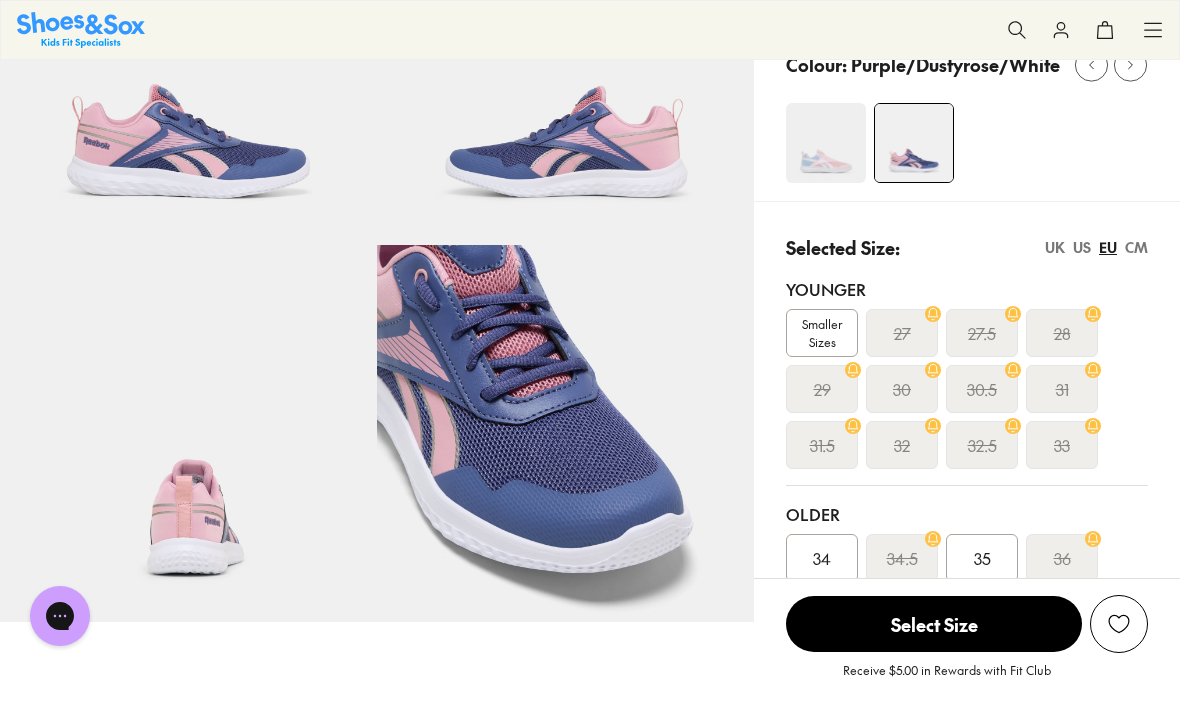 click on "33" at bounding box center (1062, 445) 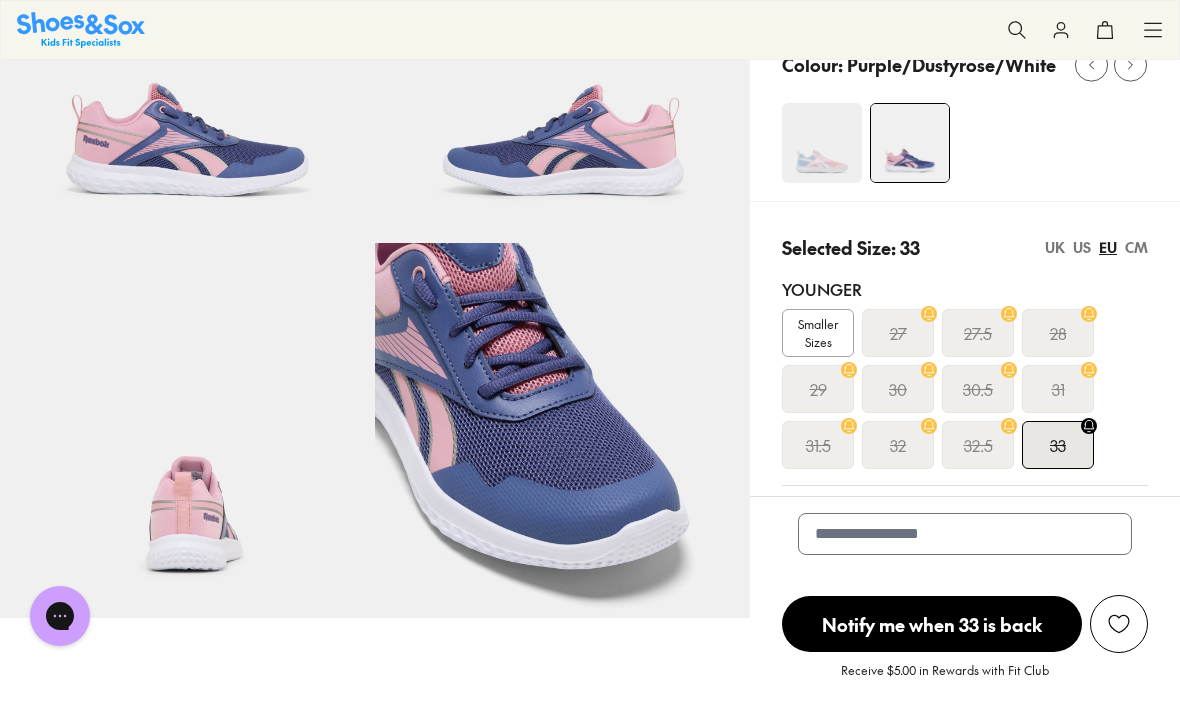 click on "Smaller Sizes" at bounding box center (818, 333) 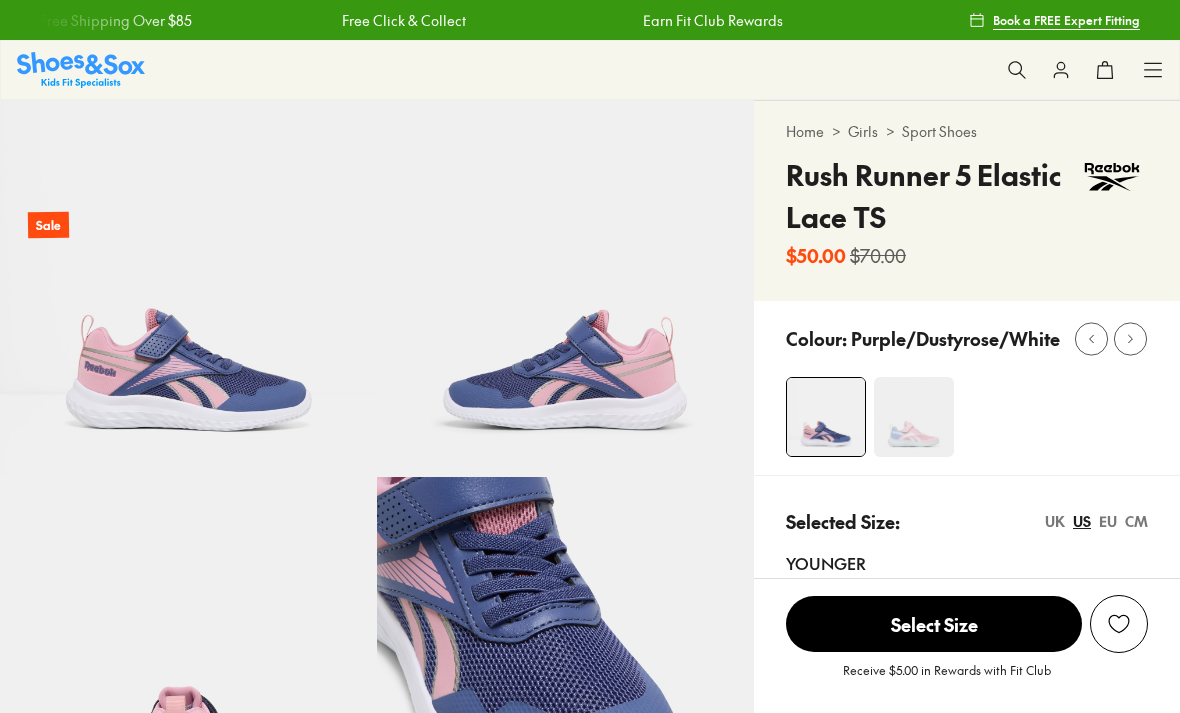 select on "*" 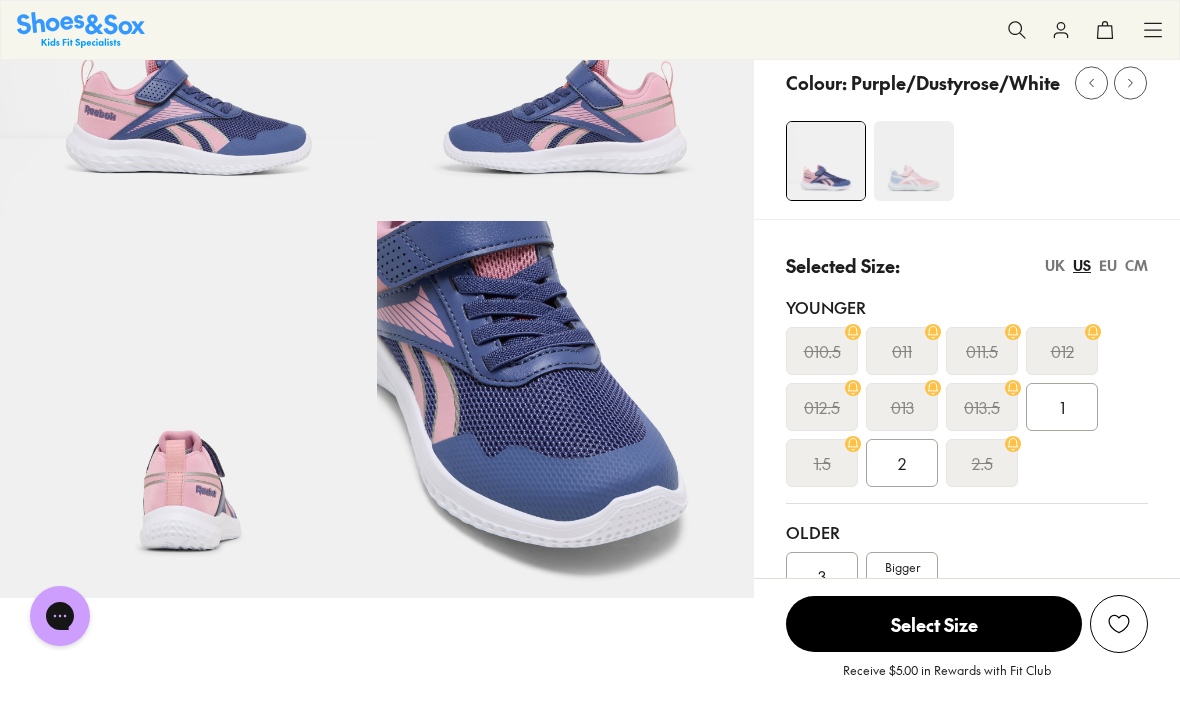 scroll, scrollTop: 258, scrollLeft: 0, axis: vertical 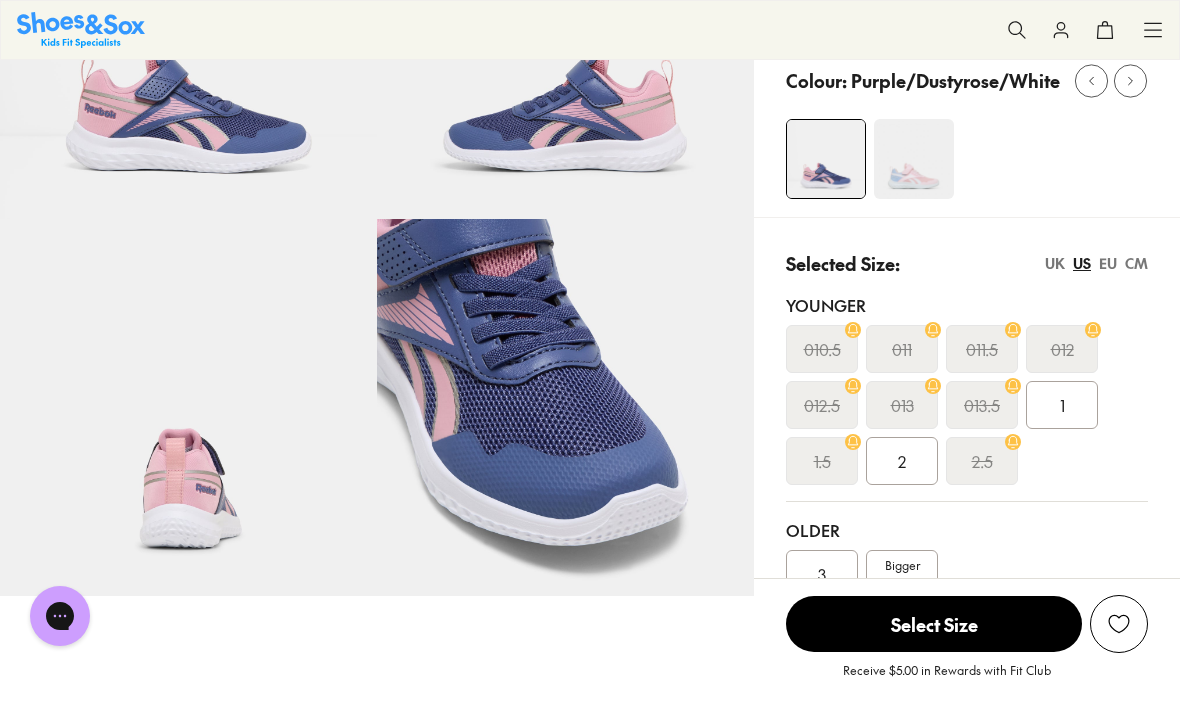 click on "EU" at bounding box center (1108, 263) 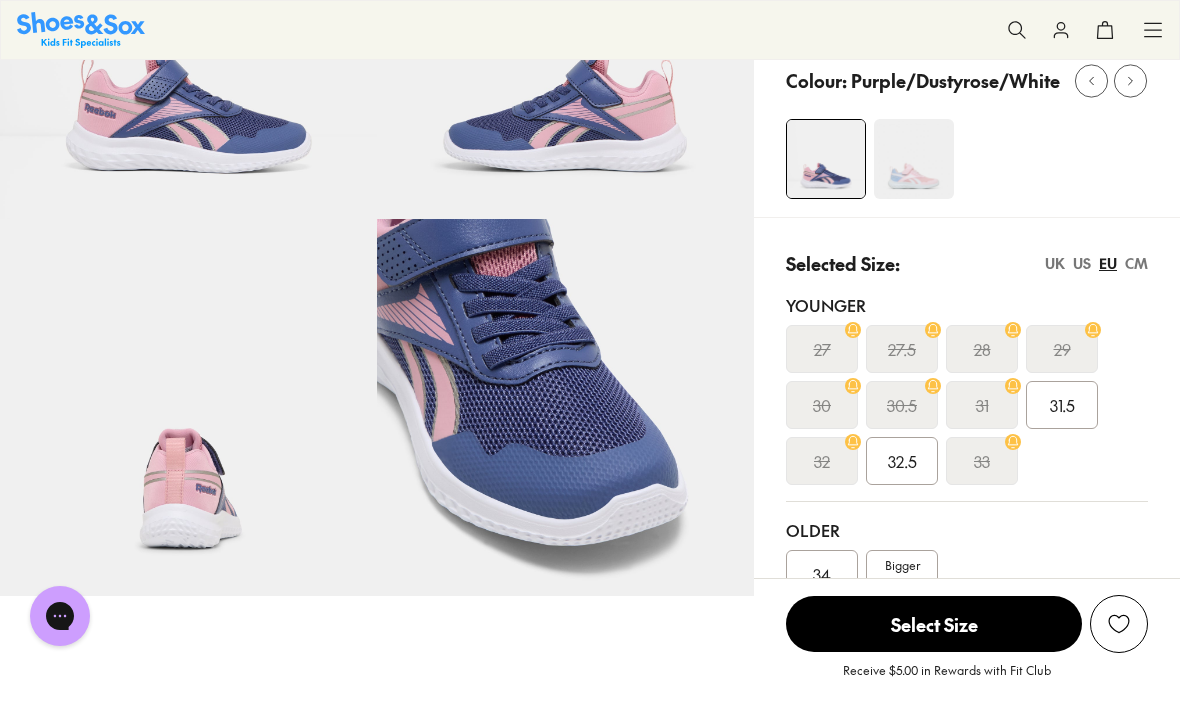 click on "US" at bounding box center (1082, 263) 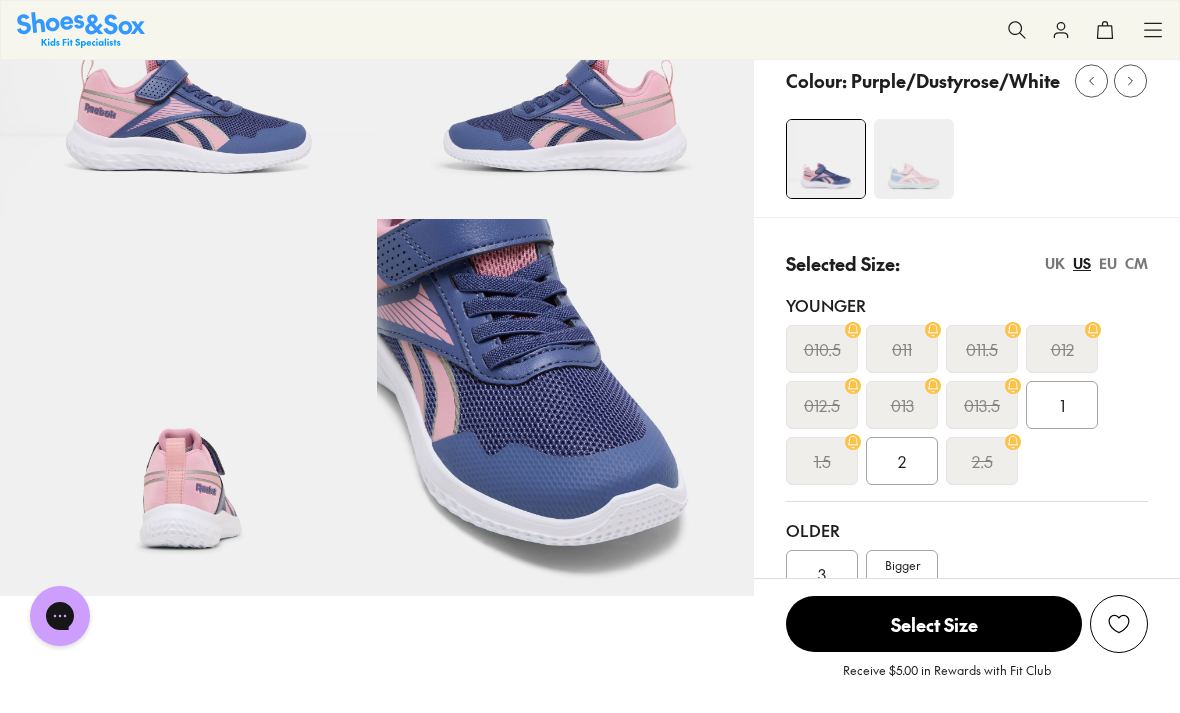click on "2" at bounding box center (902, 461) 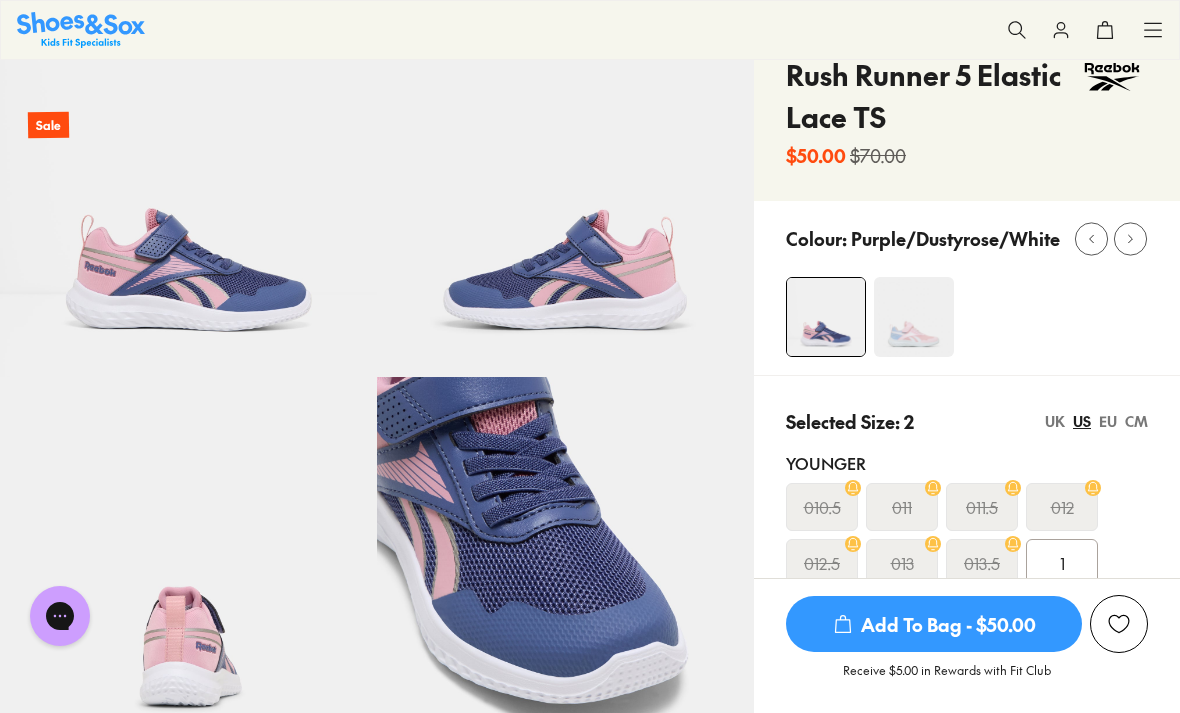 scroll, scrollTop: 101, scrollLeft: 0, axis: vertical 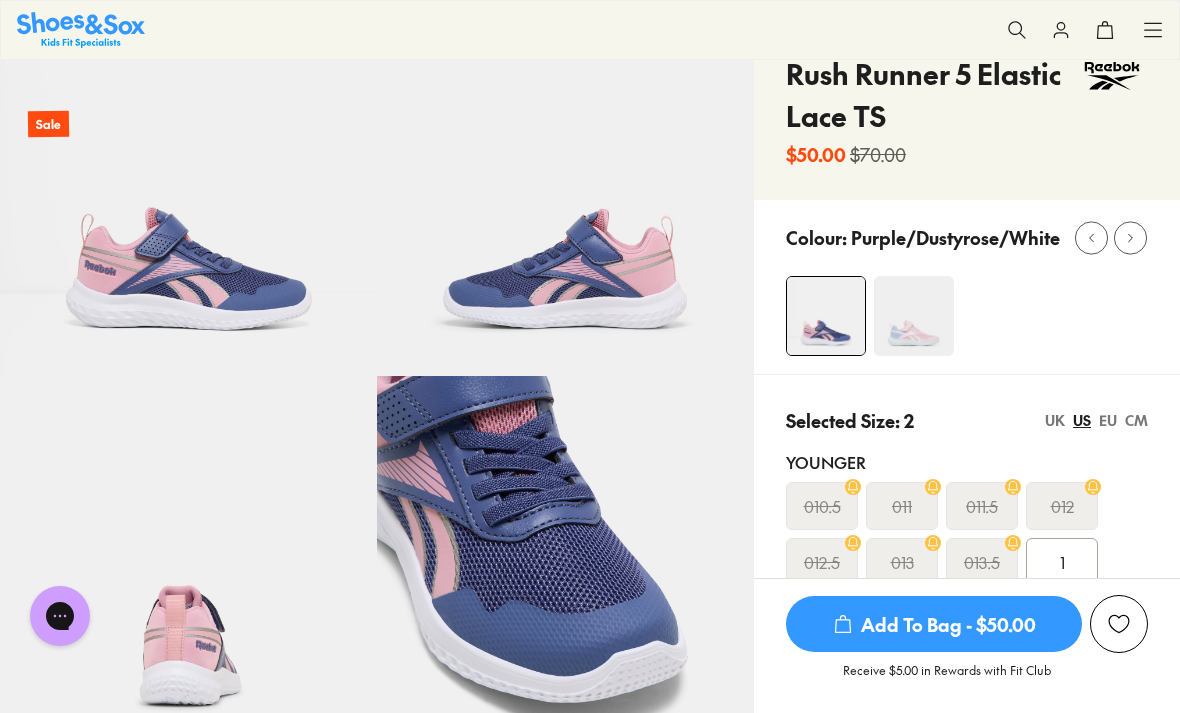 click at bounding box center (914, 316) 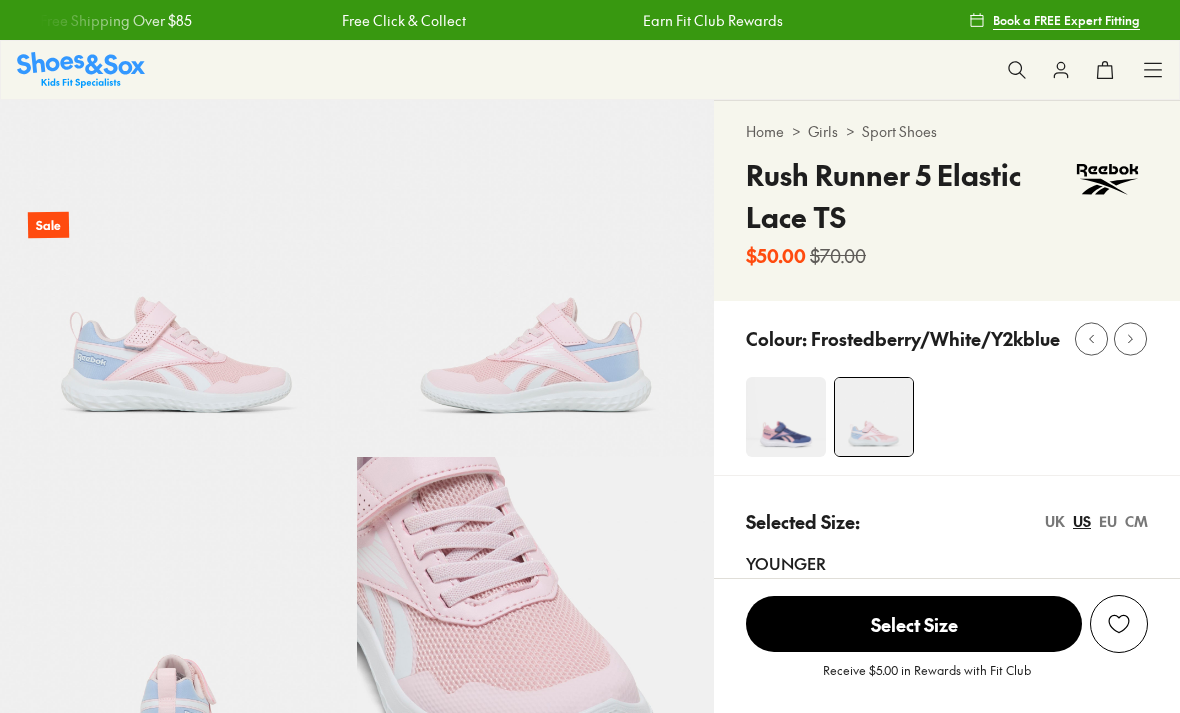scroll, scrollTop: 0, scrollLeft: 0, axis: both 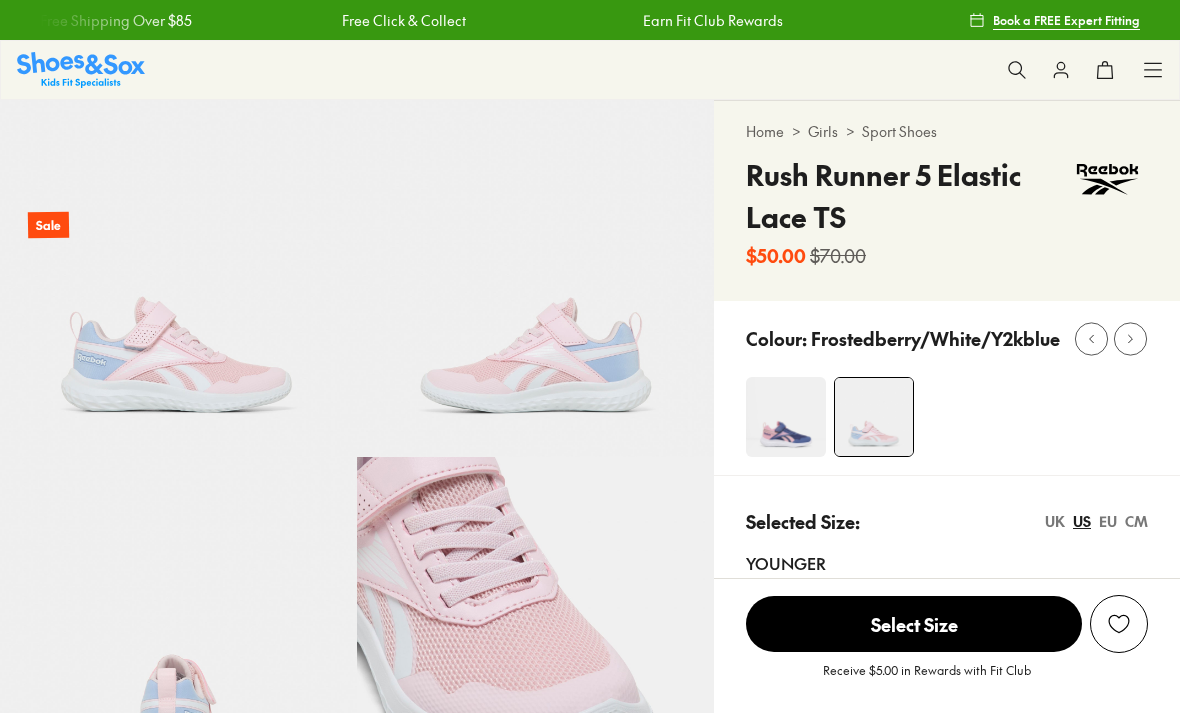 select on "*" 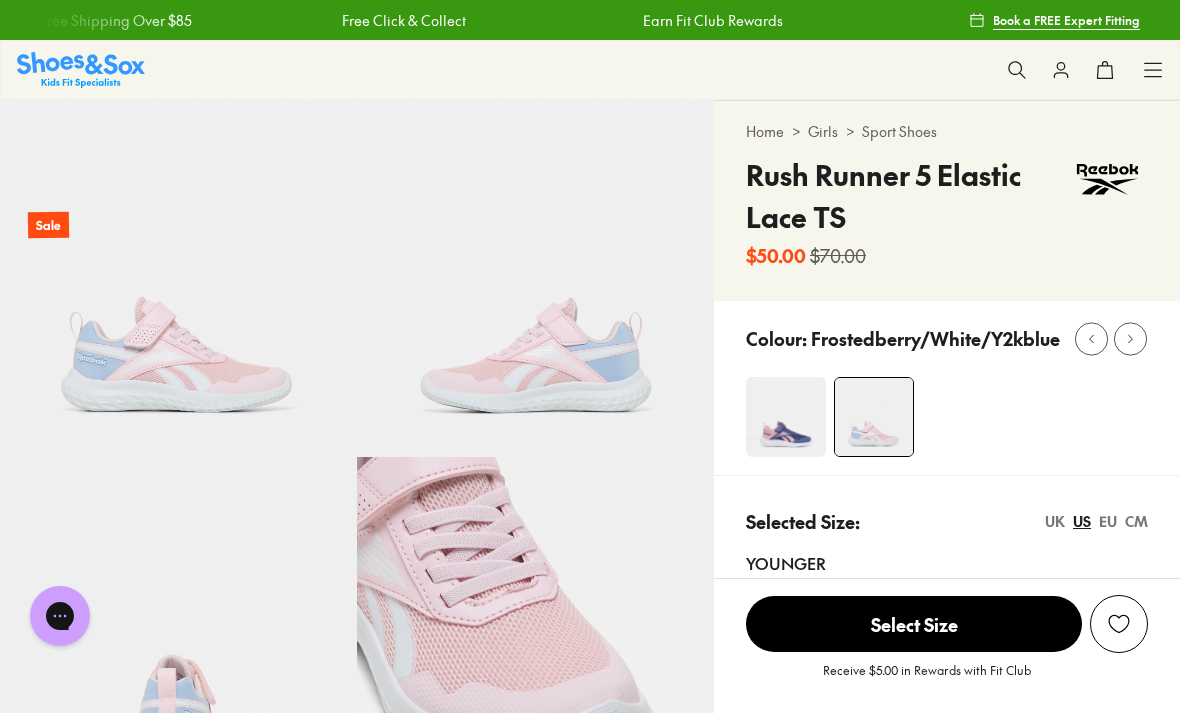 scroll, scrollTop: 0, scrollLeft: 0, axis: both 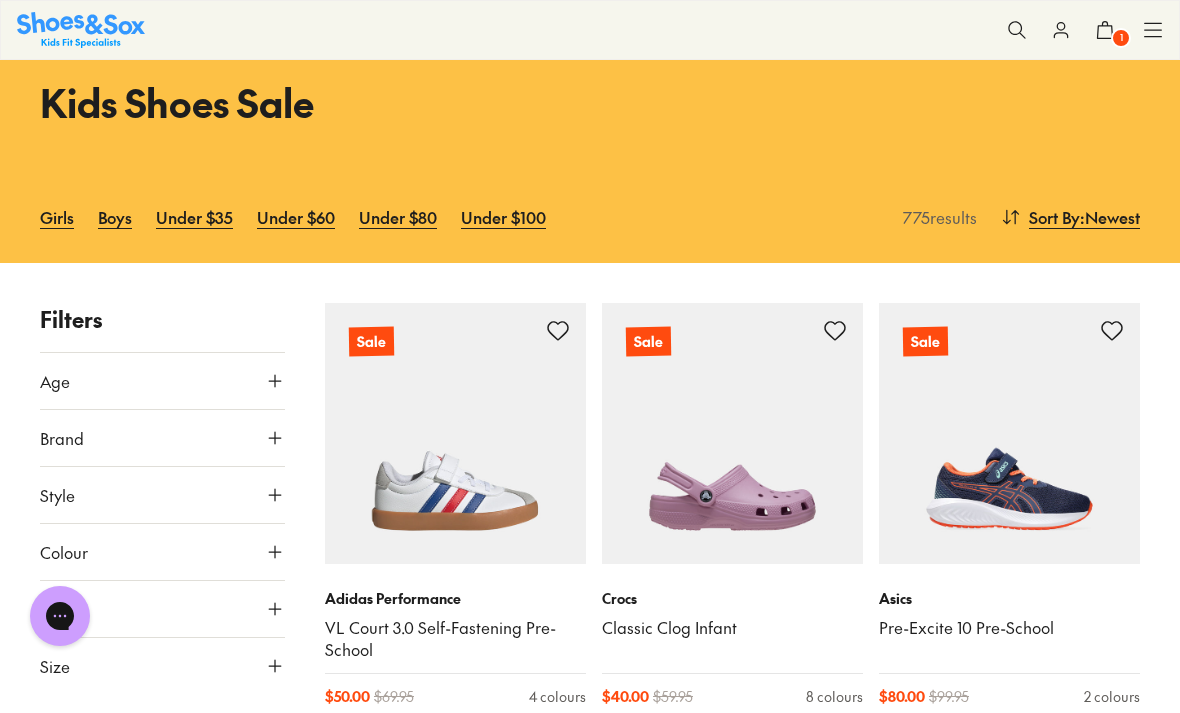 click on "Sort By" at bounding box center (1054, 217) 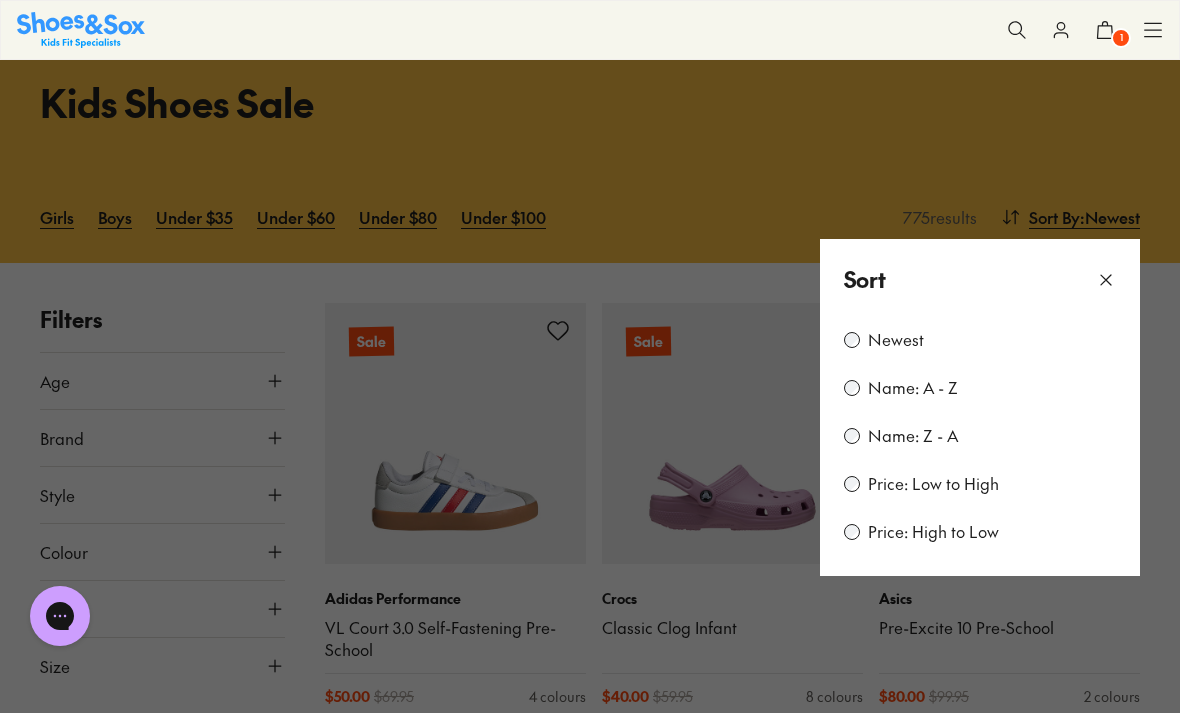 click on "Price: Low to High" at bounding box center [933, 484] 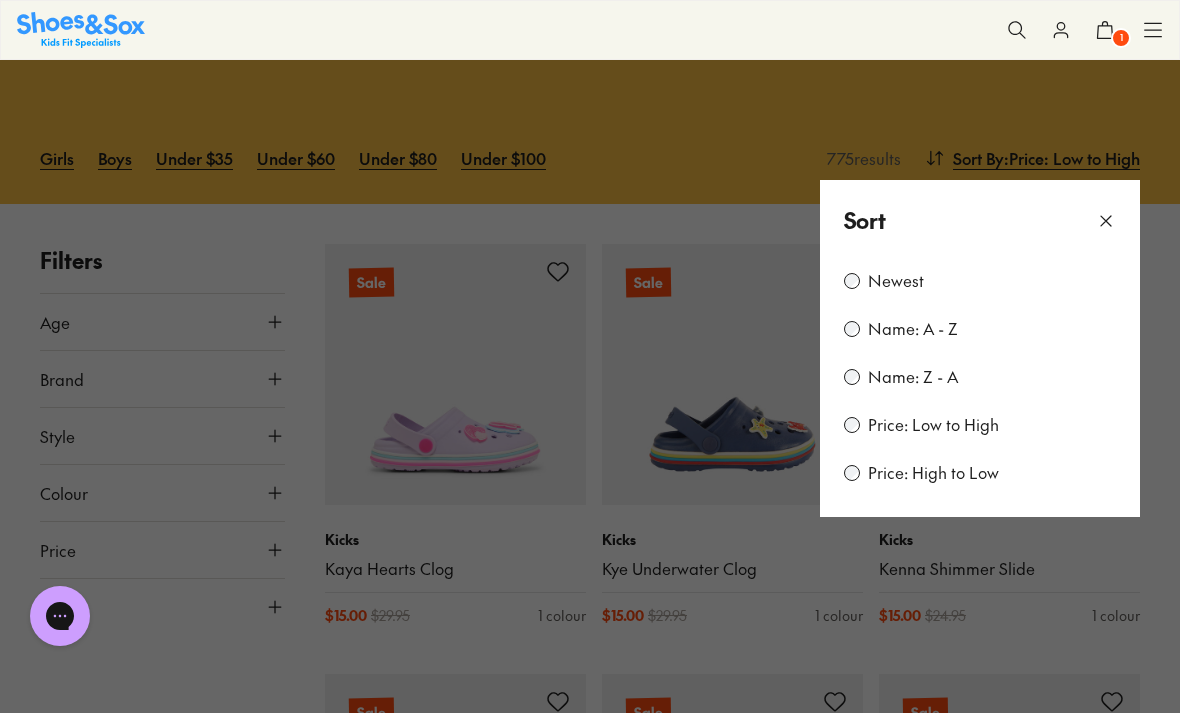 click 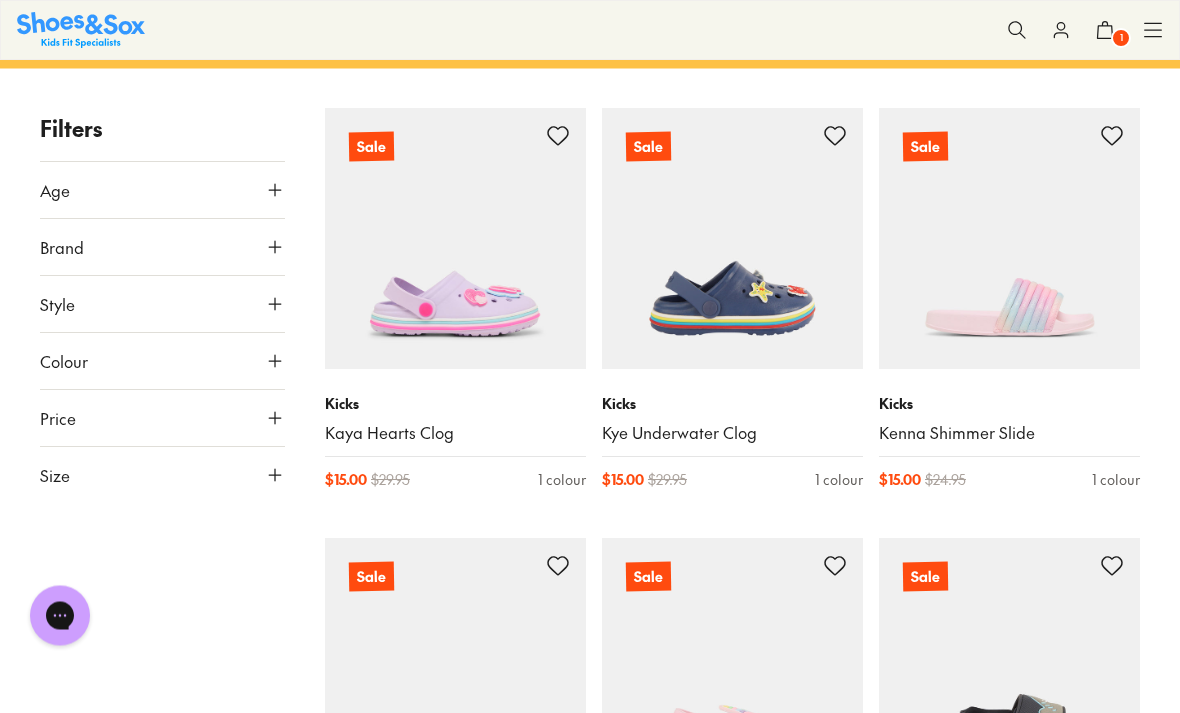 scroll, scrollTop: 268, scrollLeft: 0, axis: vertical 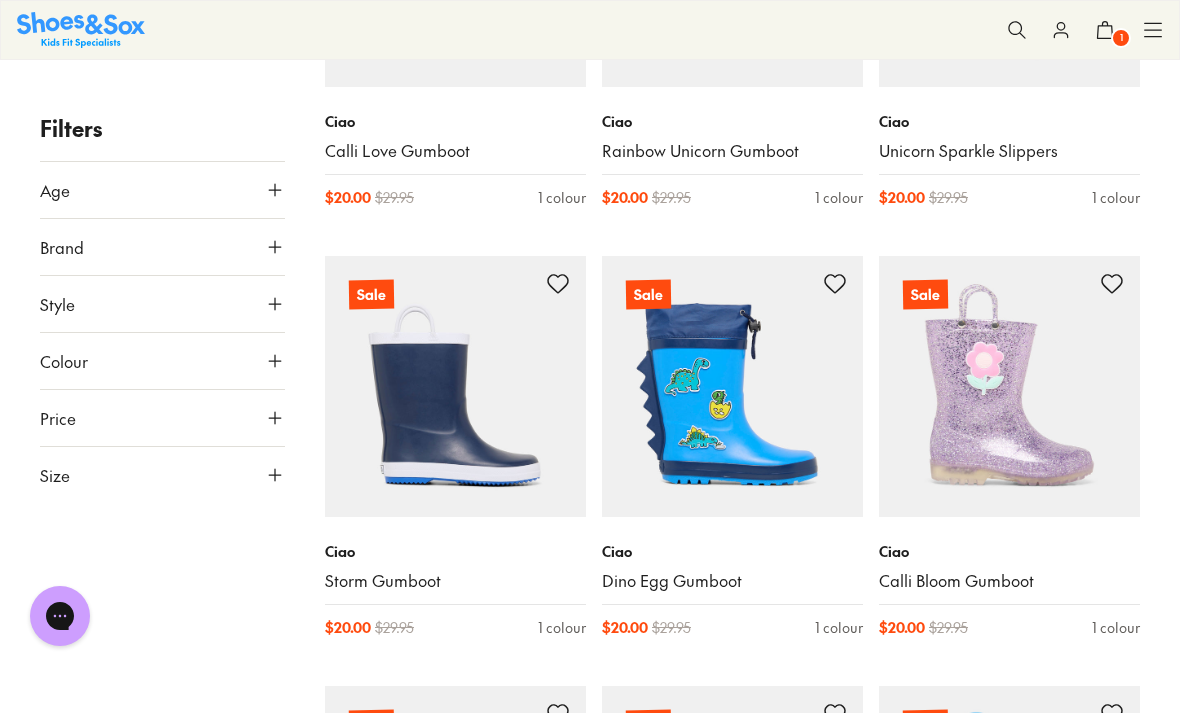 click 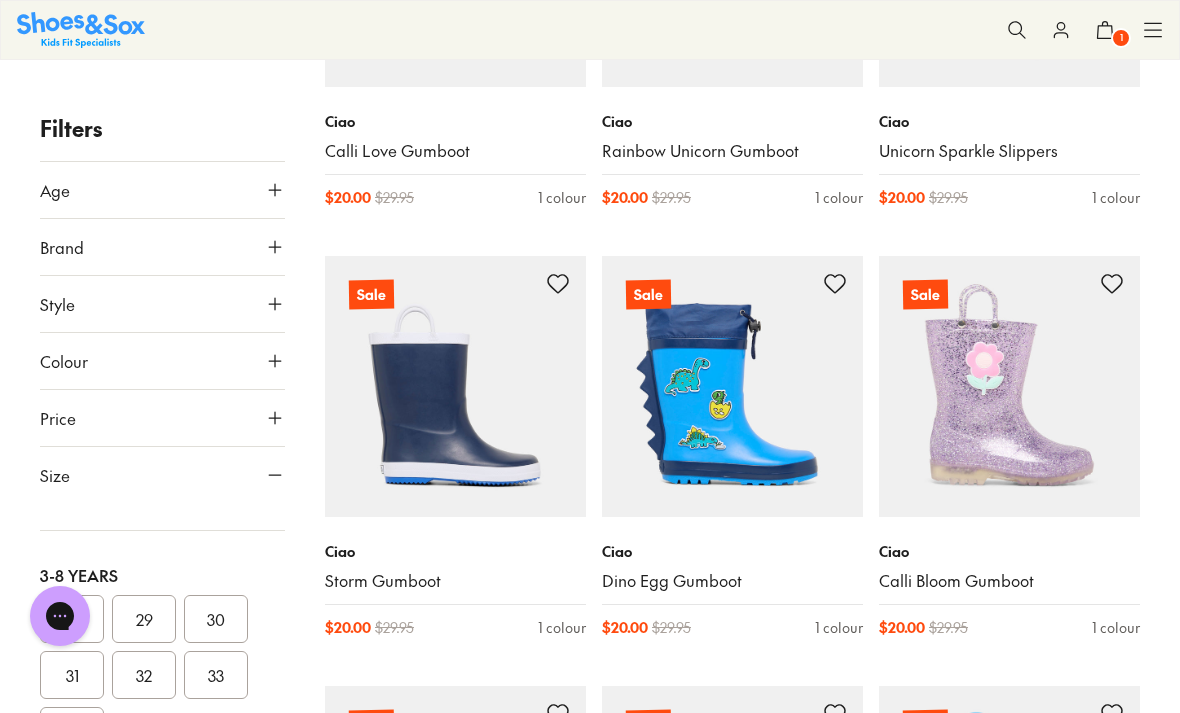 scroll, scrollTop: 517, scrollLeft: 0, axis: vertical 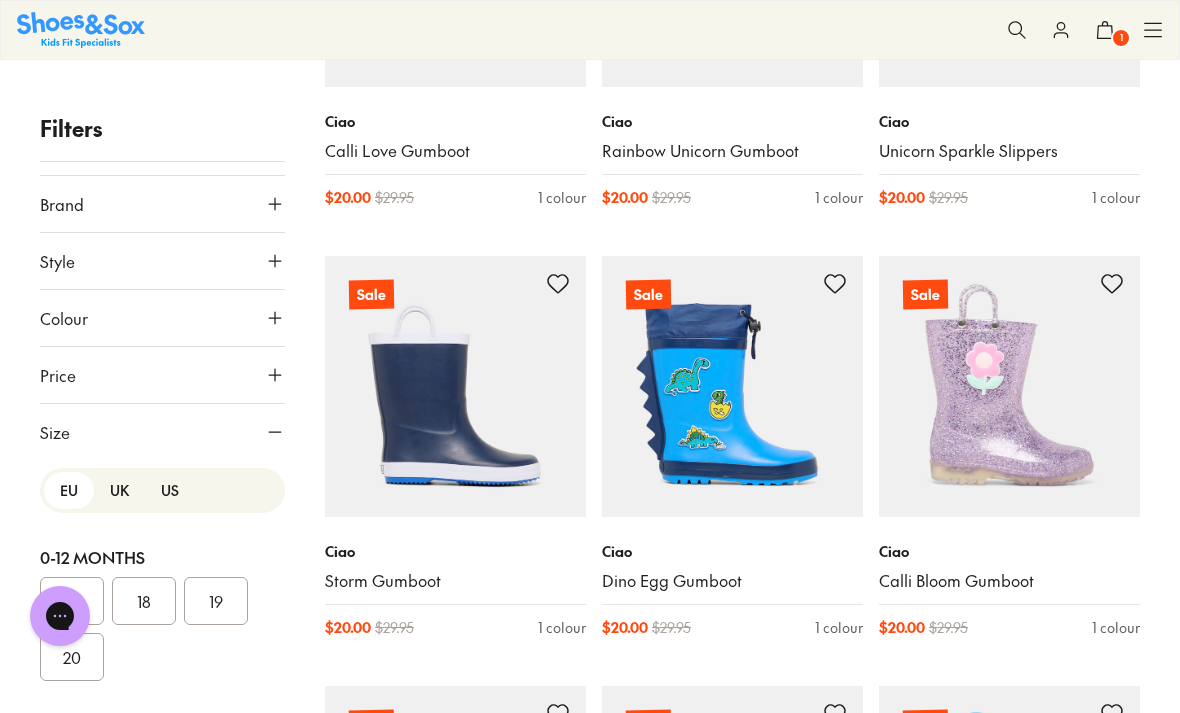 click on "UK" at bounding box center [119, 490] 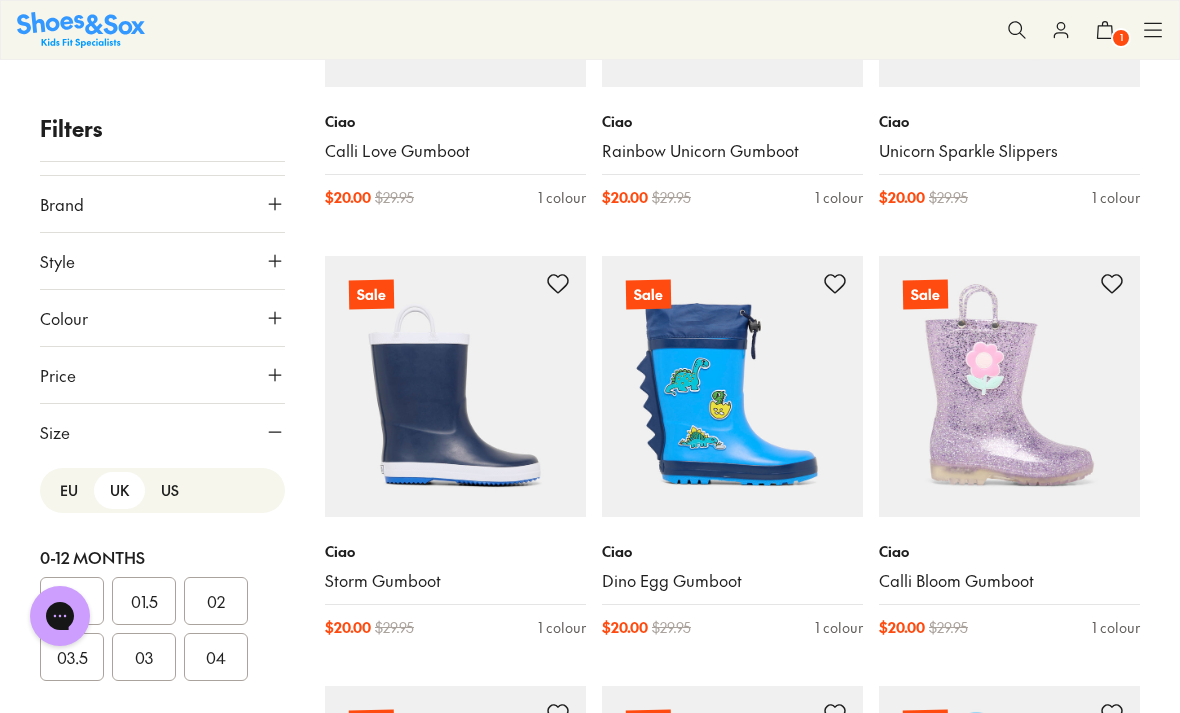 click on "US" at bounding box center (170, 490) 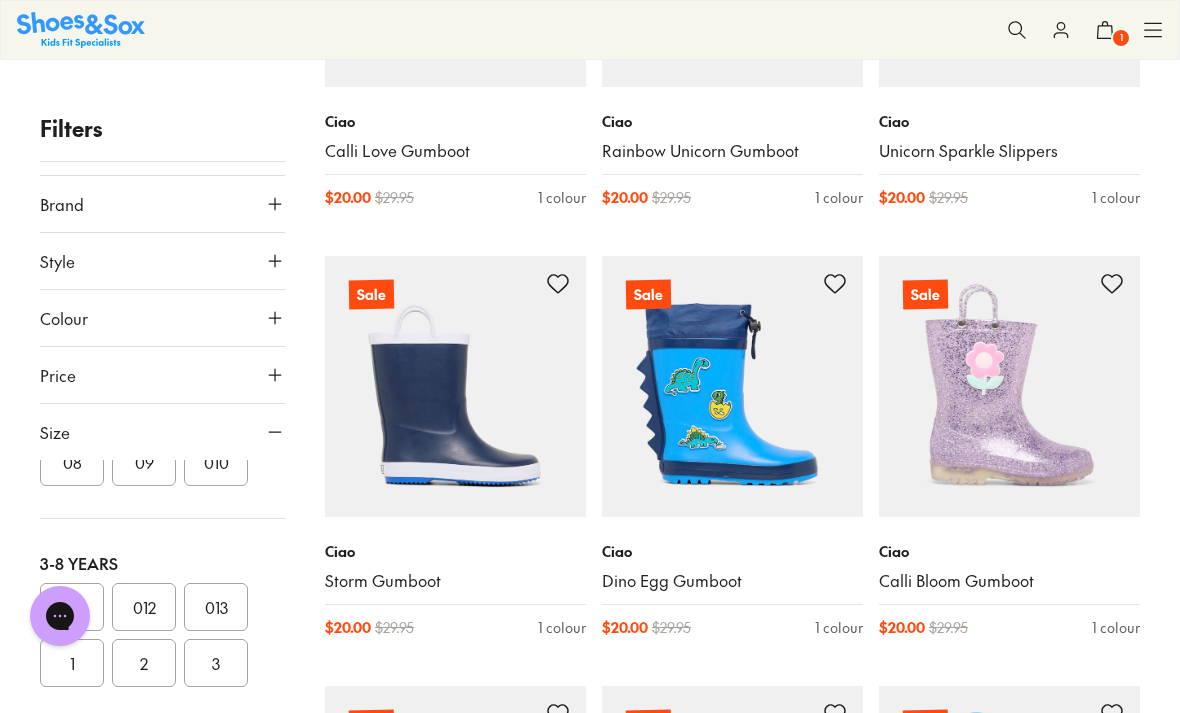 scroll, scrollTop: 408, scrollLeft: 0, axis: vertical 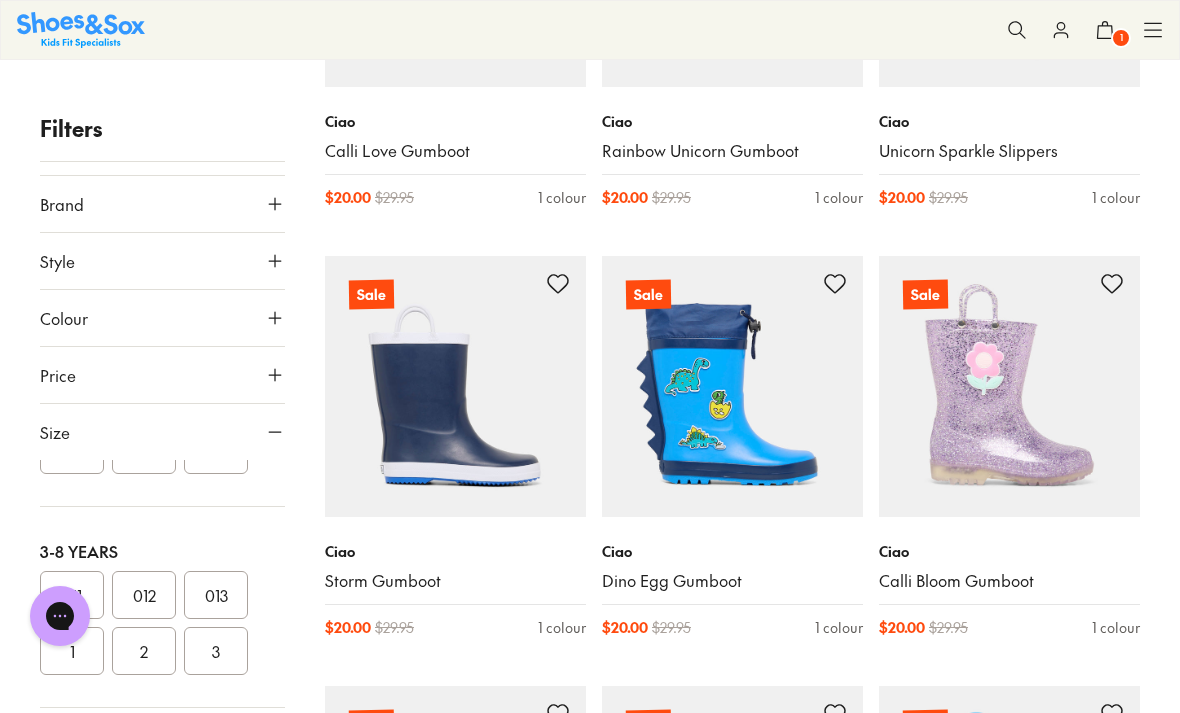 click on "2" at bounding box center [144, 651] 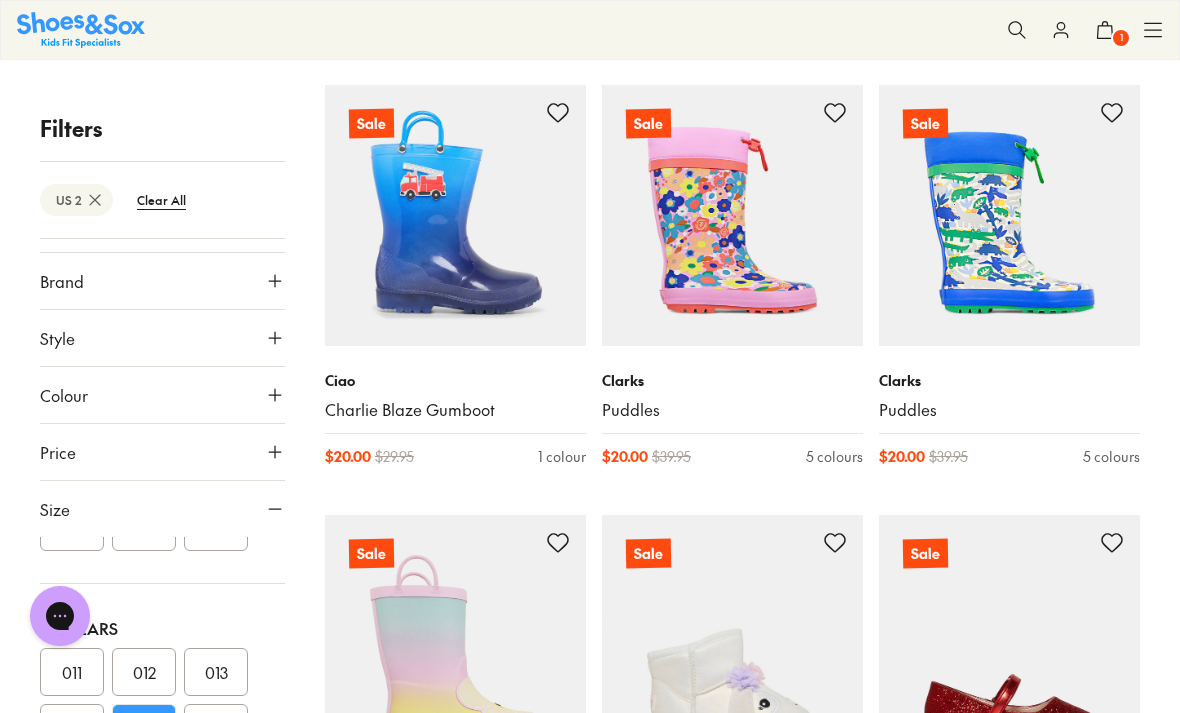 scroll, scrollTop: 2446, scrollLeft: 0, axis: vertical 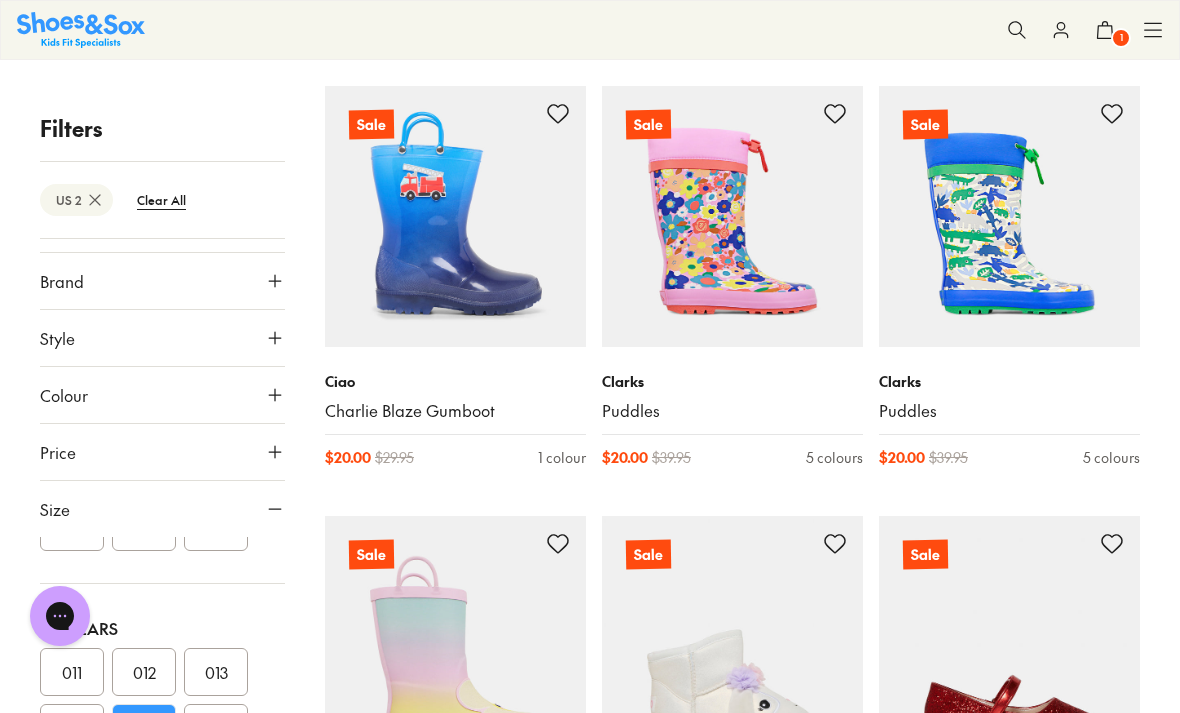 click at bounding box center [732, 216] 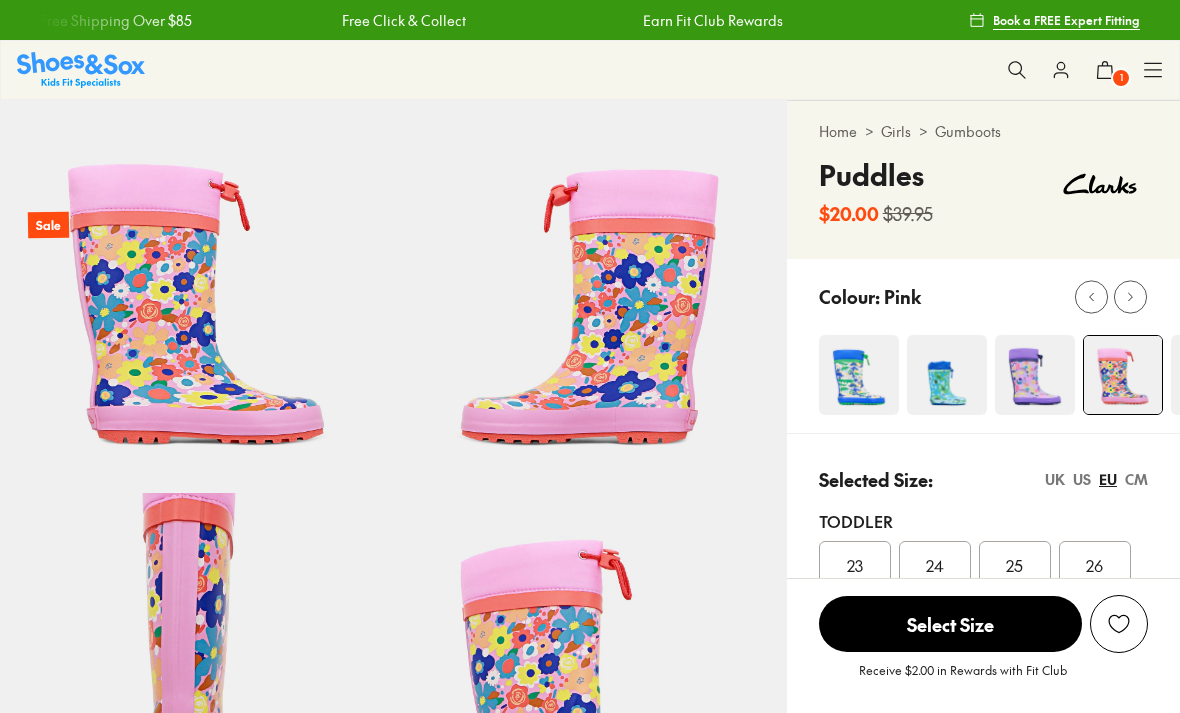 scroll, scrollTop: 0, scrollLeft: 0, axis: both 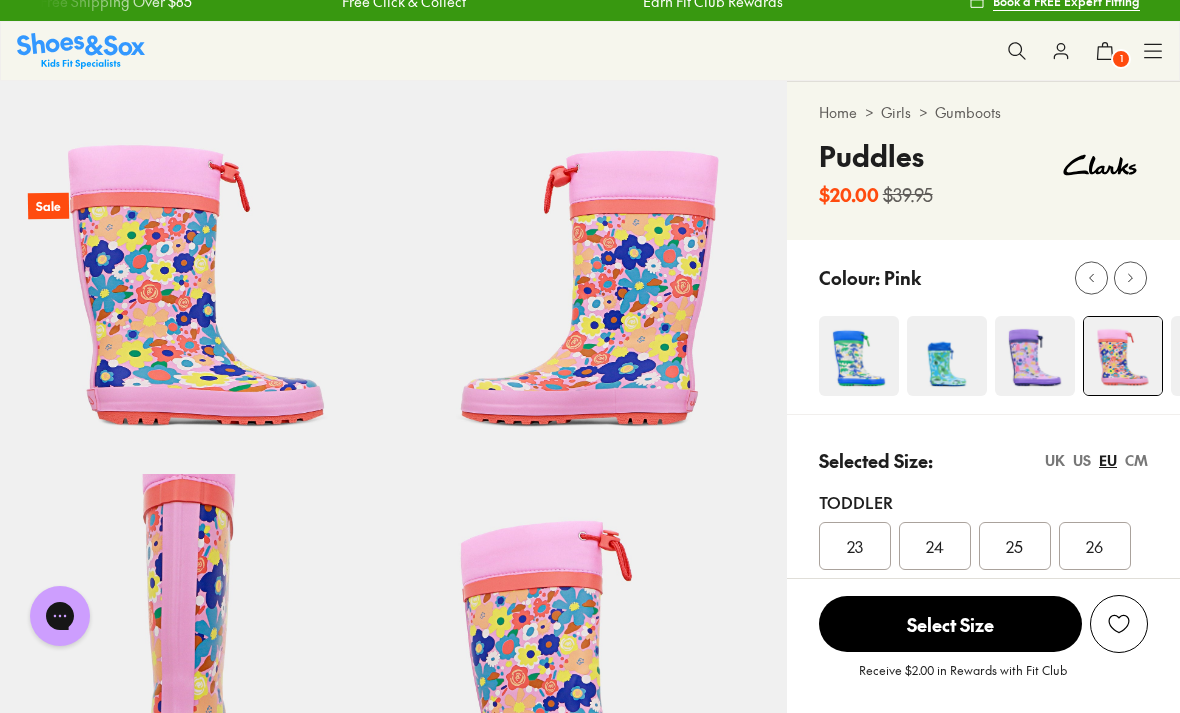 click at bounding box center [1035, 356] 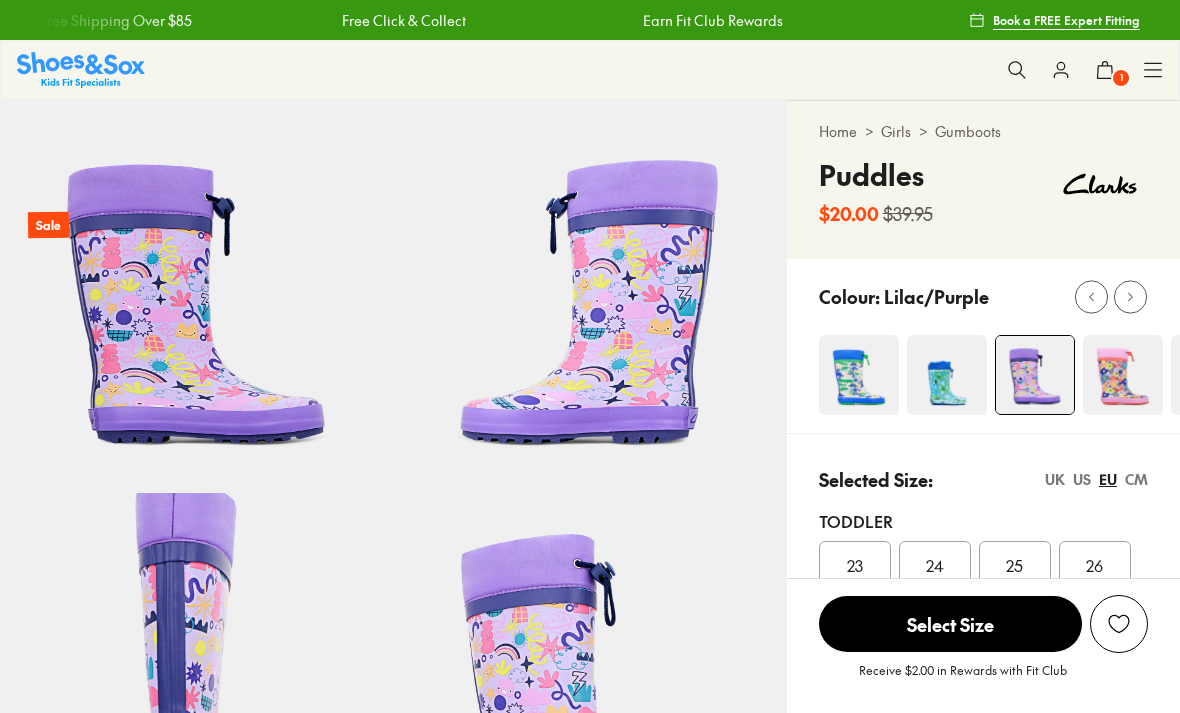 scroll, scrollTop: 0, scrollLeft: 0, axis: both 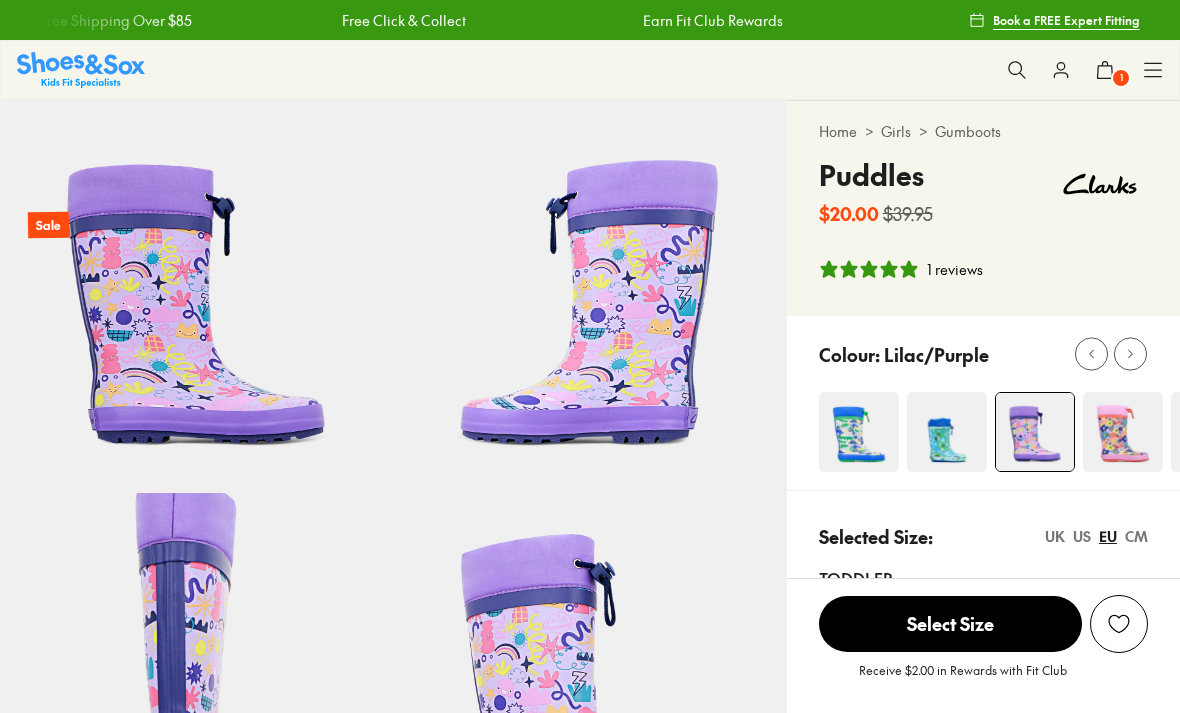 select on "*" 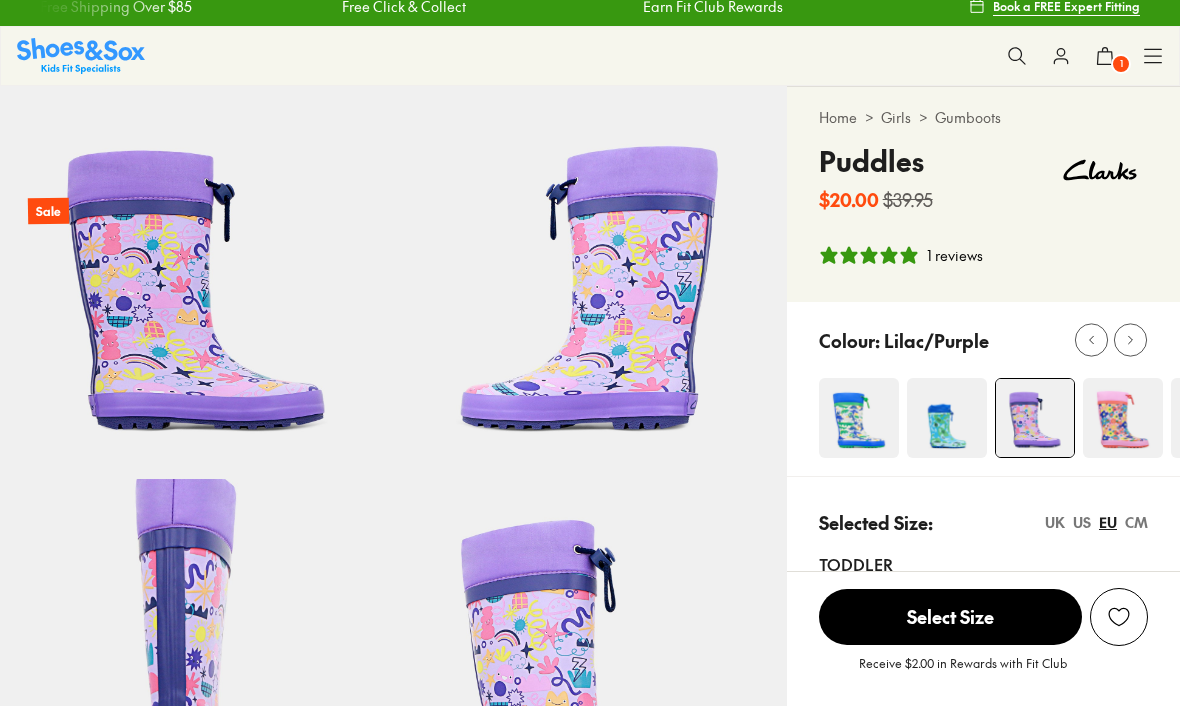 scroll, scrollTop: 142, scrollLeft: 0, axis: vertical 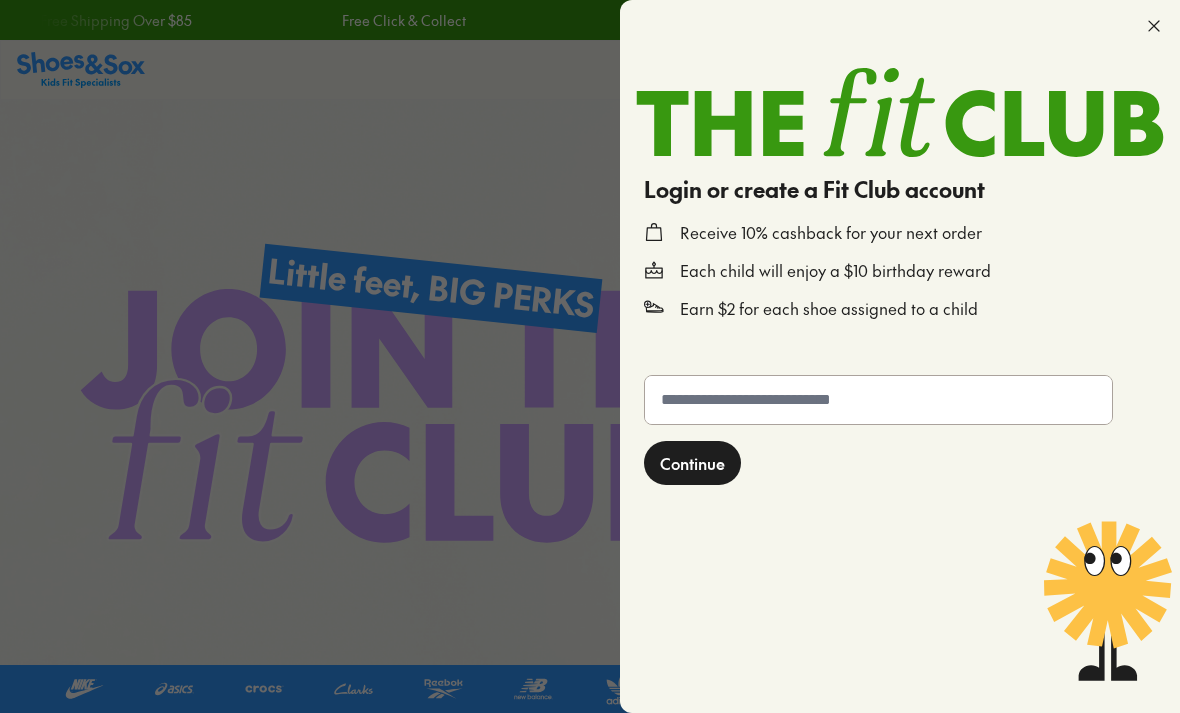 click 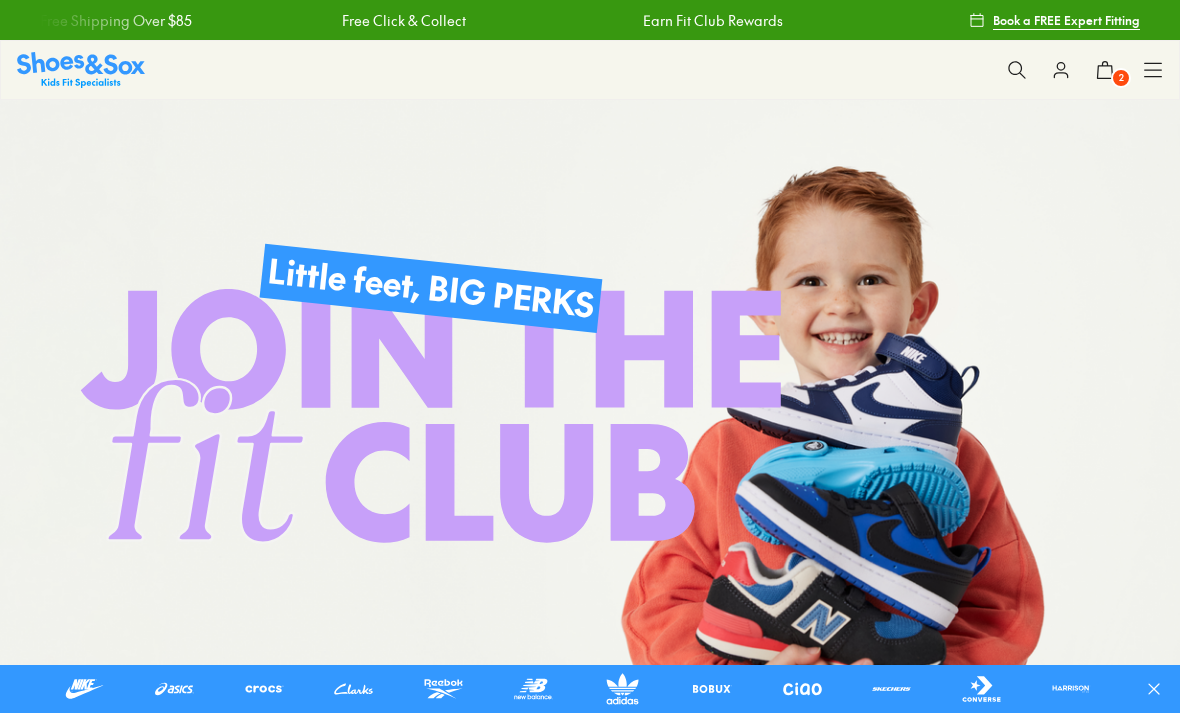 click 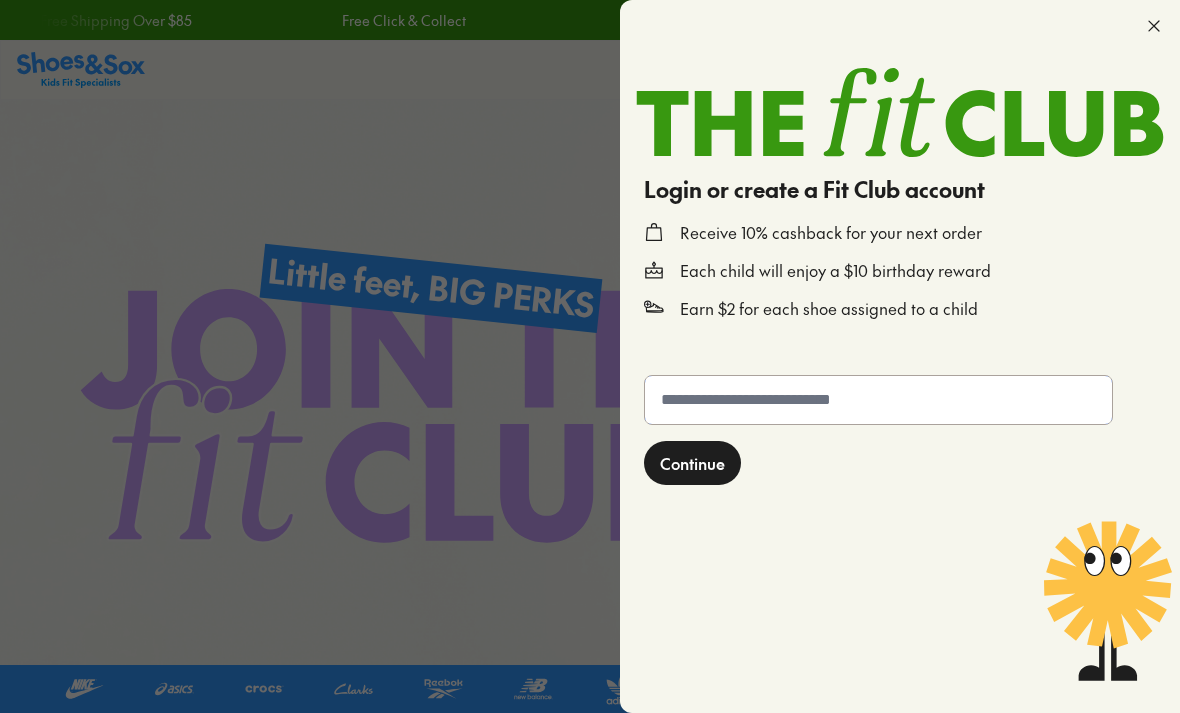 click 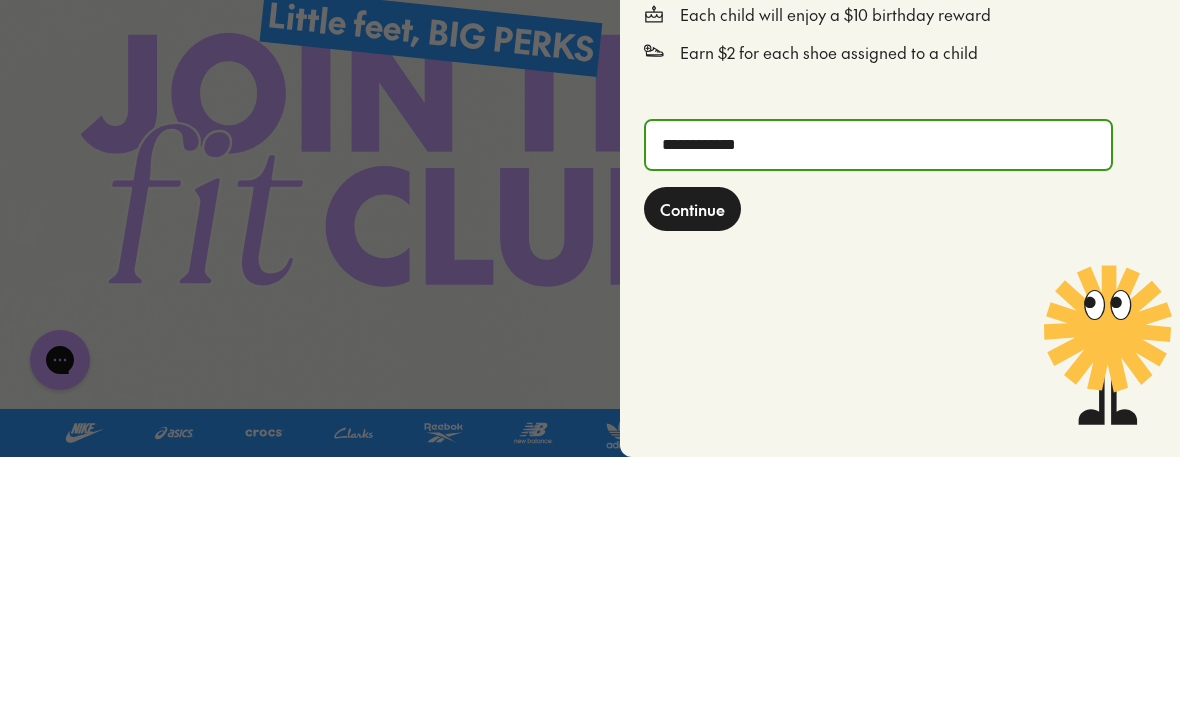 scroll, scrollTop: 0, scrollLeft: 0, axis: both 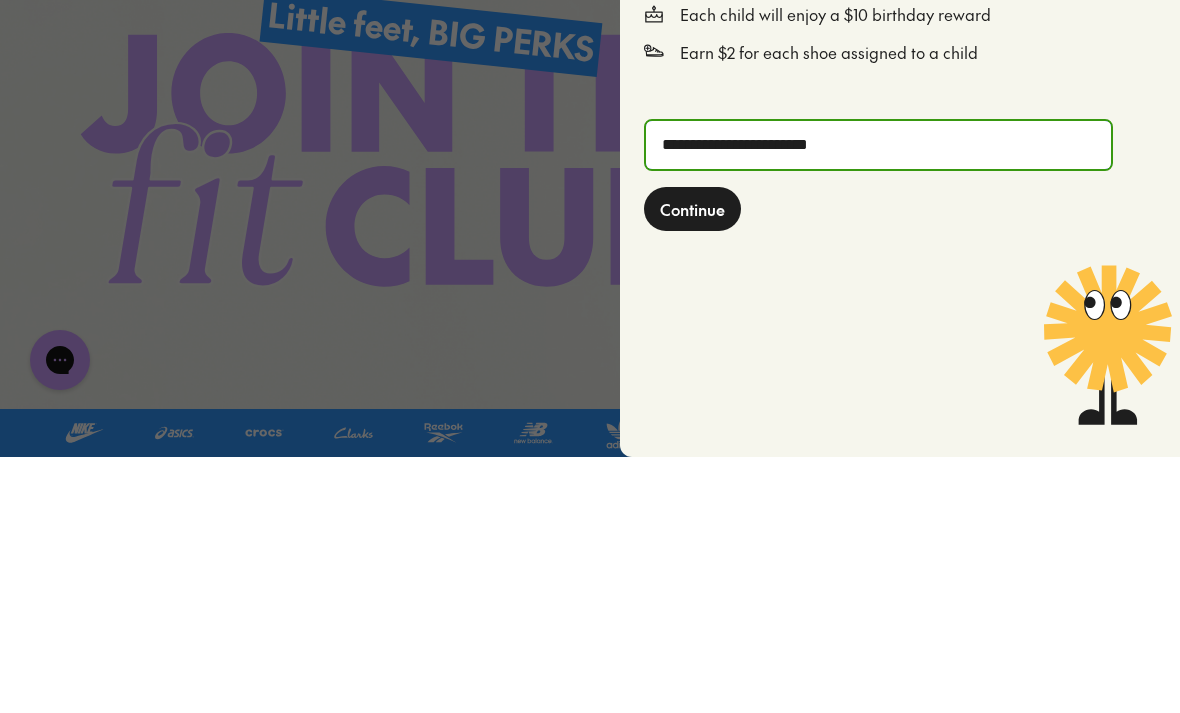 type on "**********" 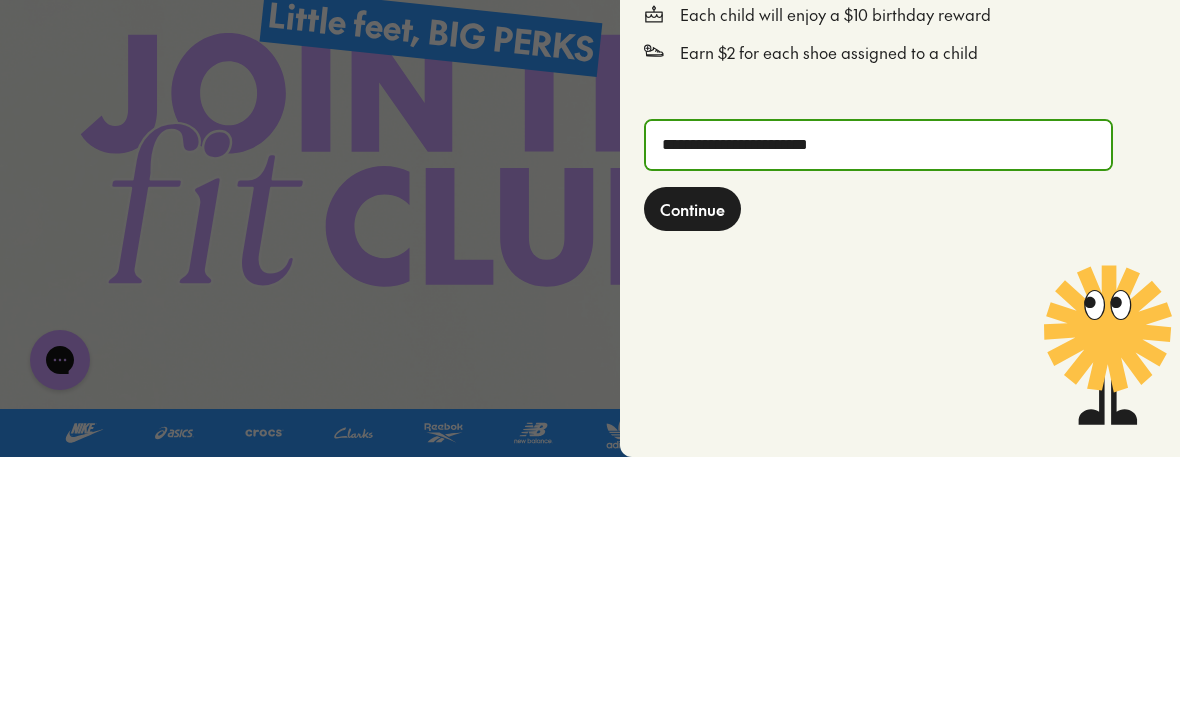 click on "Continue" 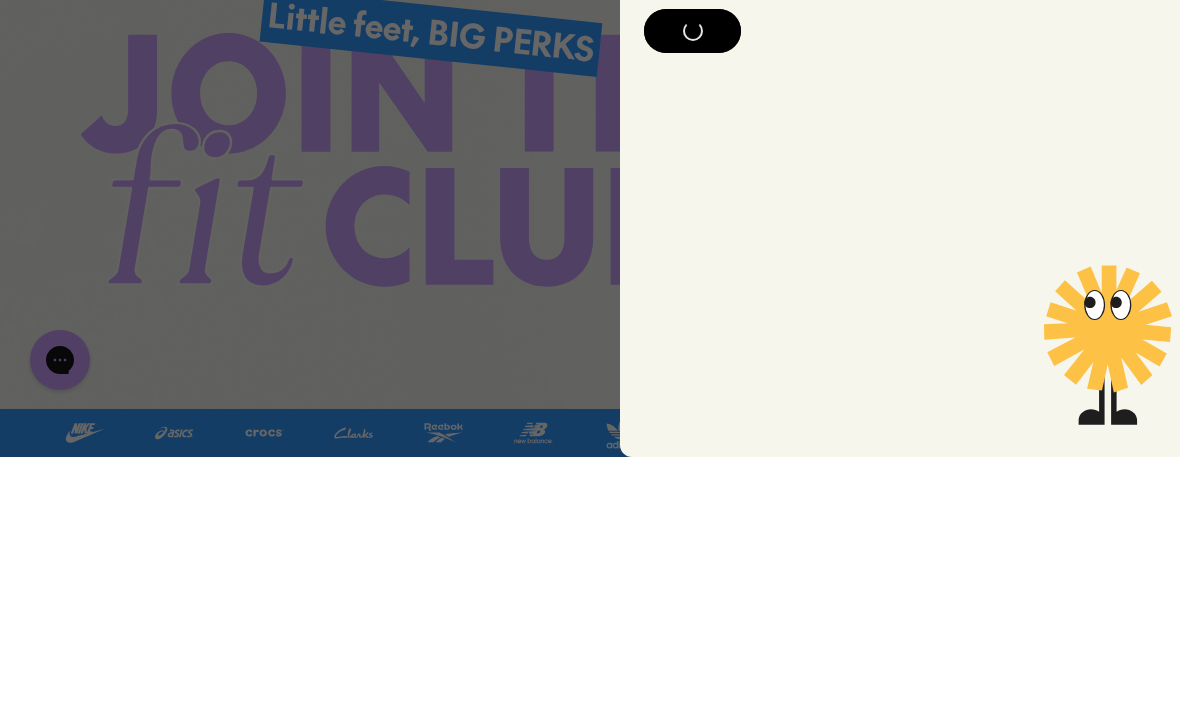 scroll, scrollTop: 256, scrollLeft: 0, axis: vertical 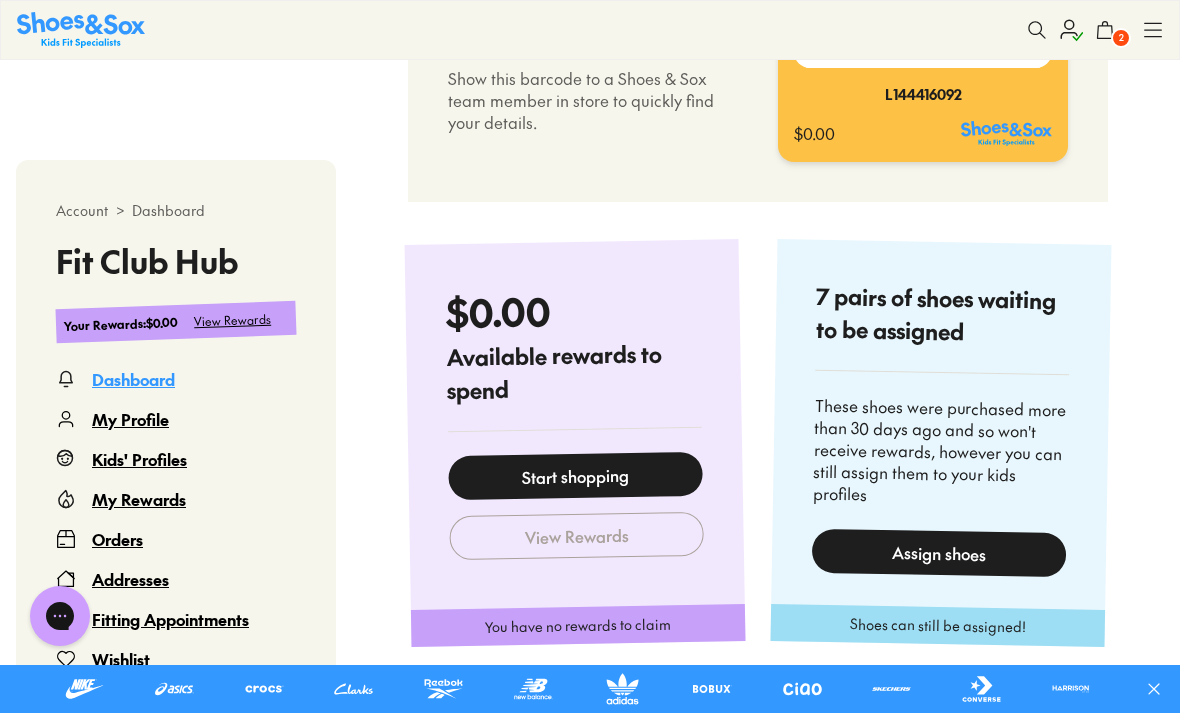 click on "Assign shoes" at bounding box center [939, 553] 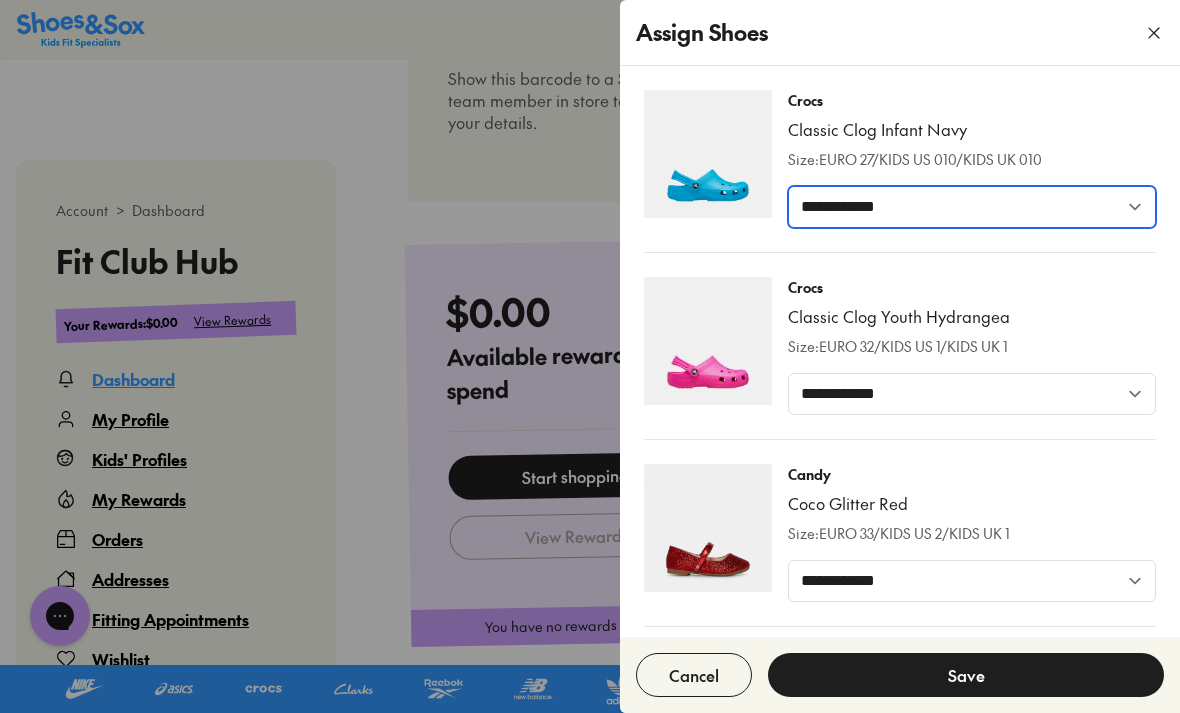click on "**********" at bounding box center [972, 207] 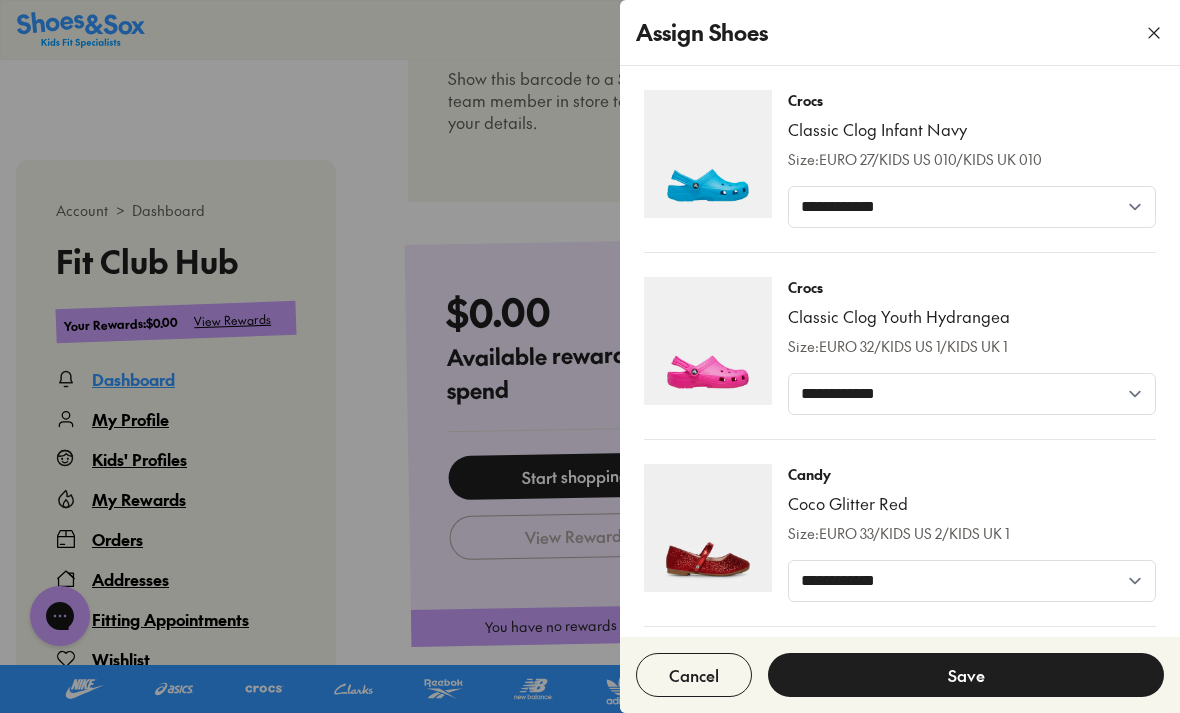 click at bounding box center [590, 356] 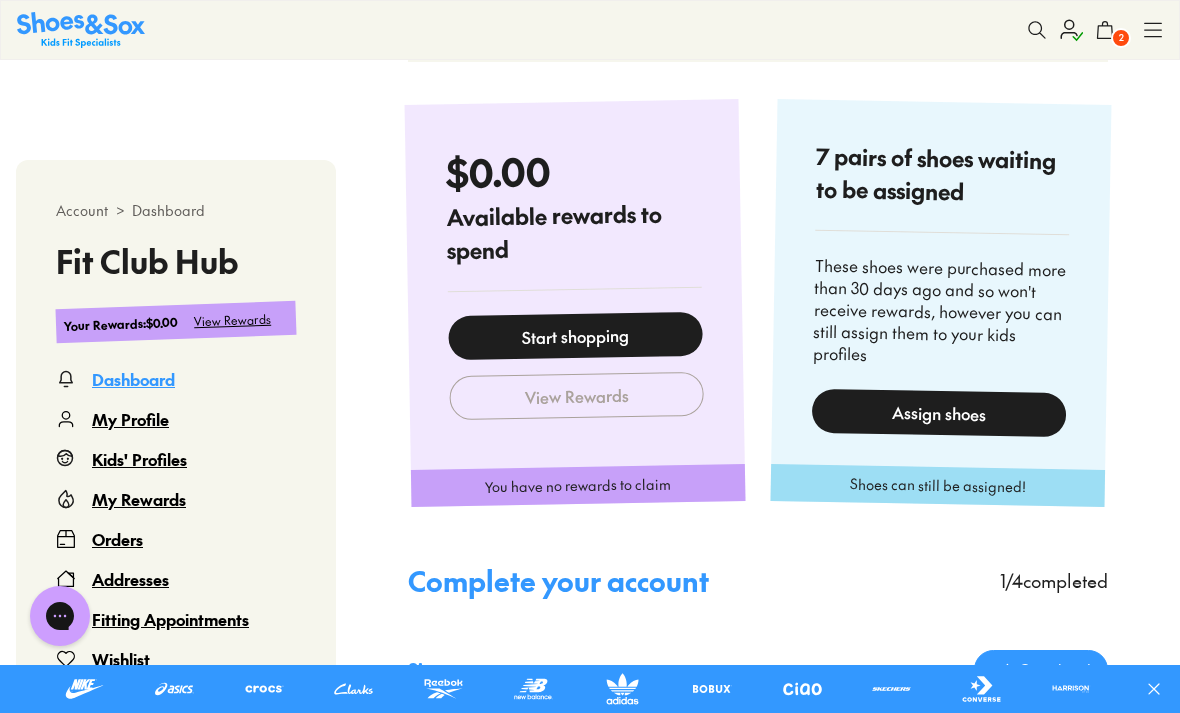 scroll, scrollTop: 1384, scrollLeft: 0, axis: vertical 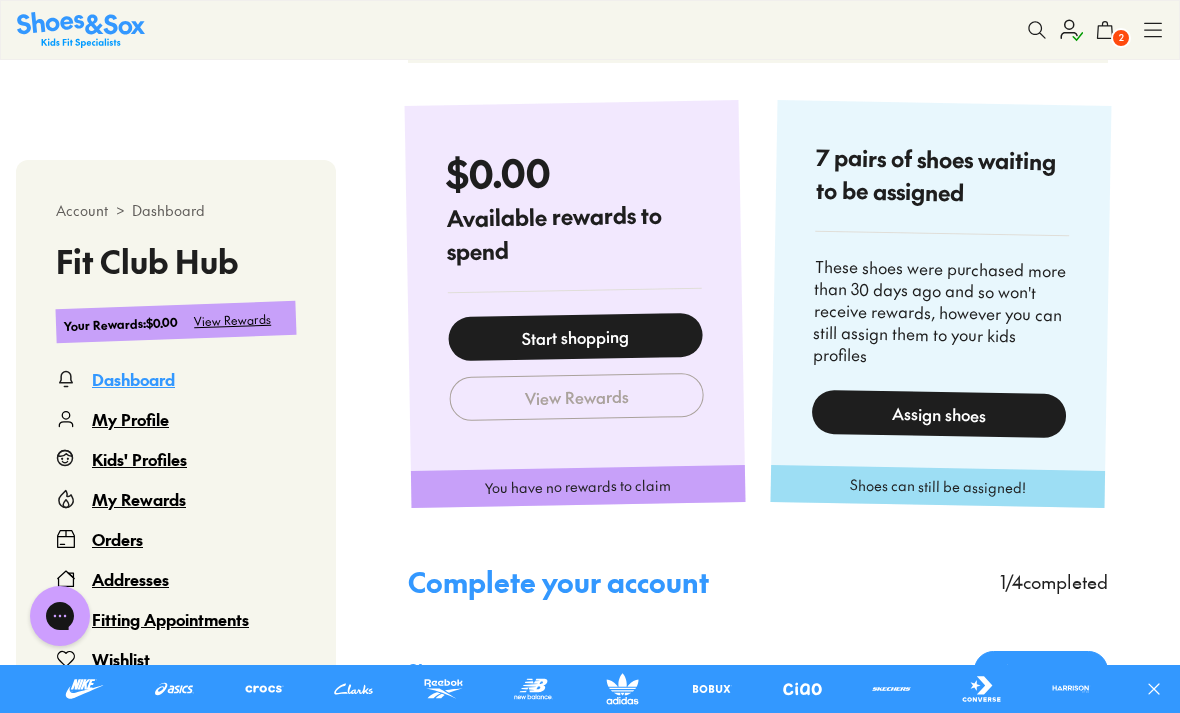 click on "2" 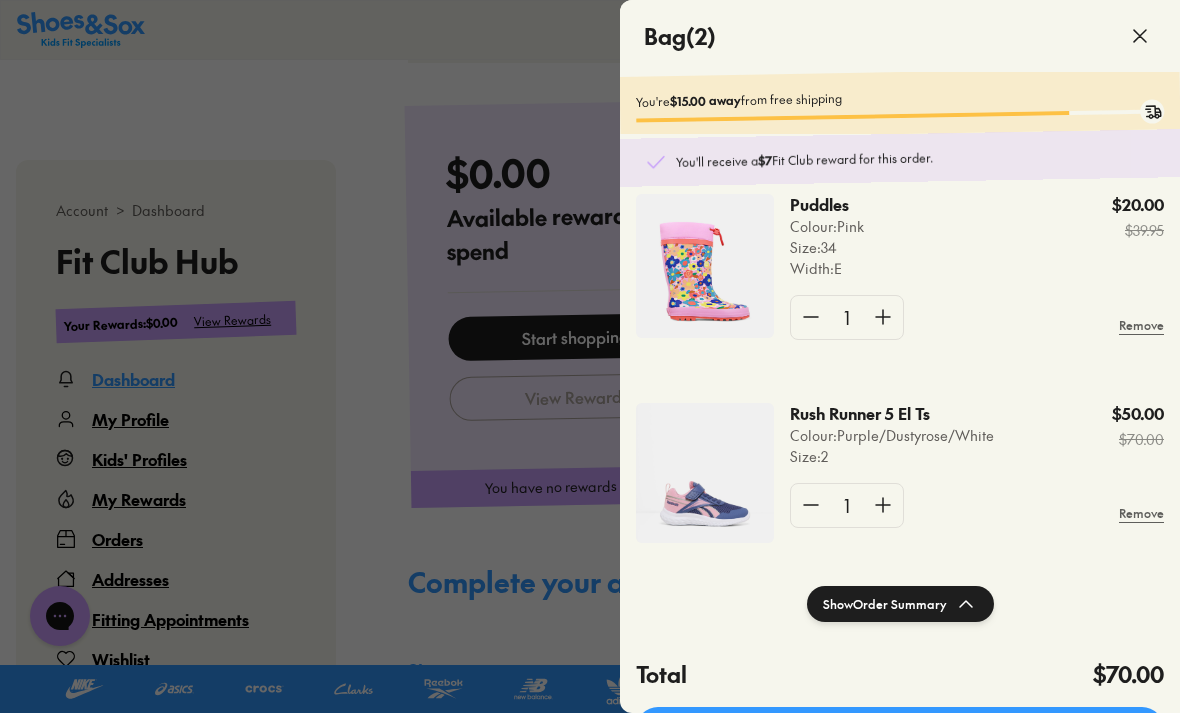 scroll, scrollTop: 27, scrollLeft: 0, axis: vertical 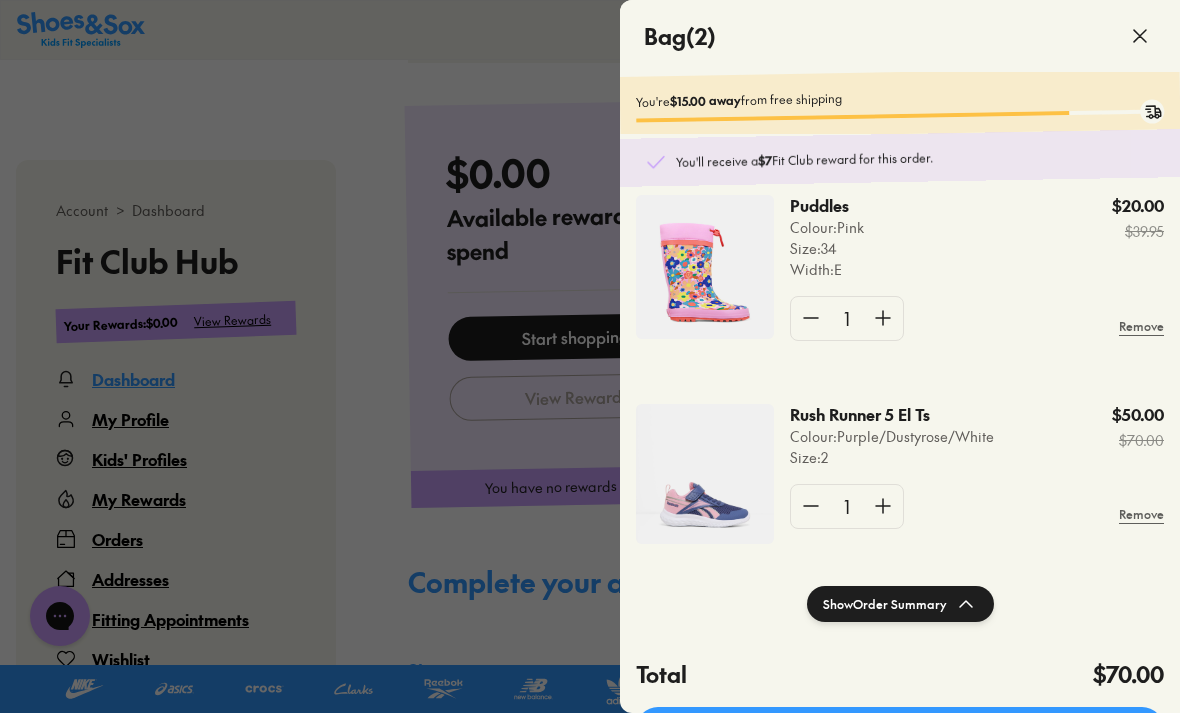click on "Proceed to Checkout" 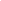 scroll, scrollTop: 0, scrollLeft: 0, axis: both 